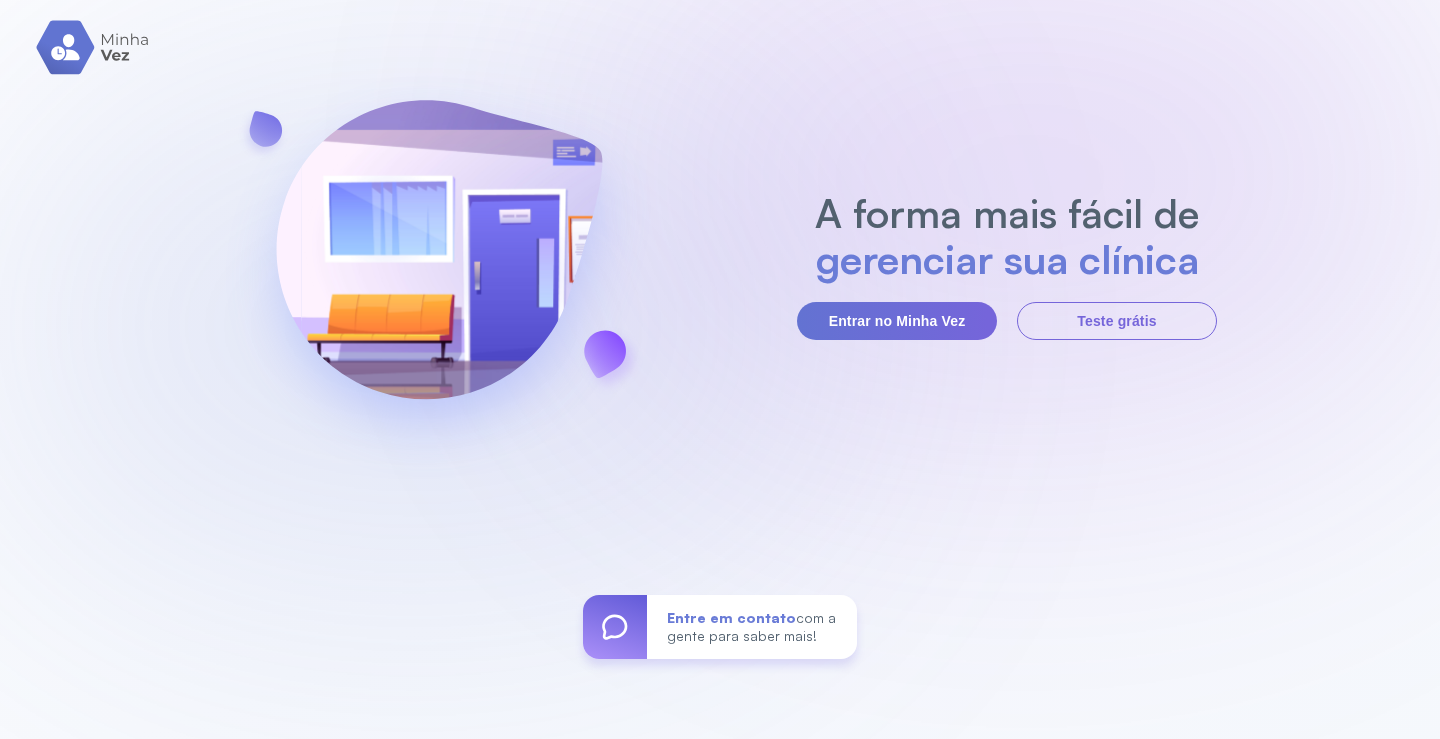 scroll, scrollTop: 0, scrollLeft: 0, axis: both 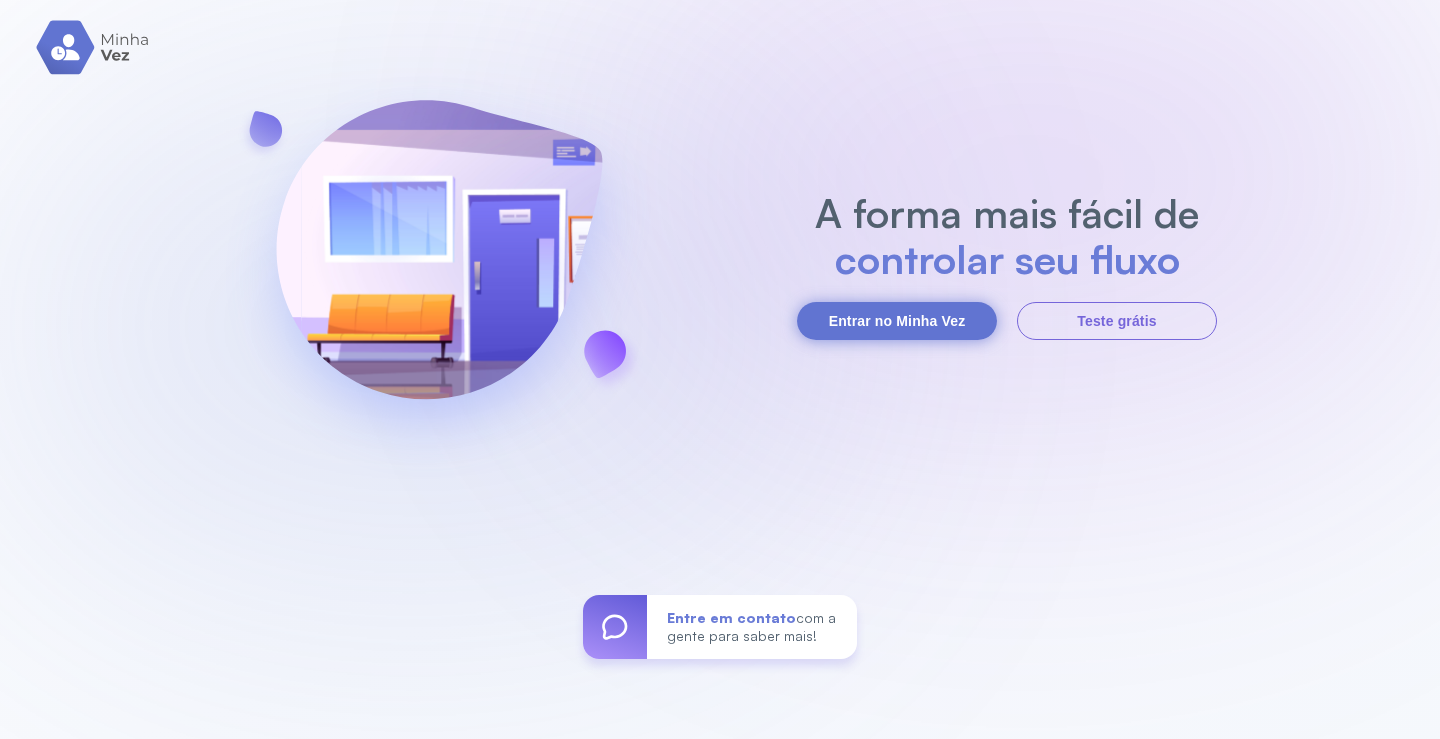 click on "Entrar no Minha Vez" at bounding box center [897, 321] 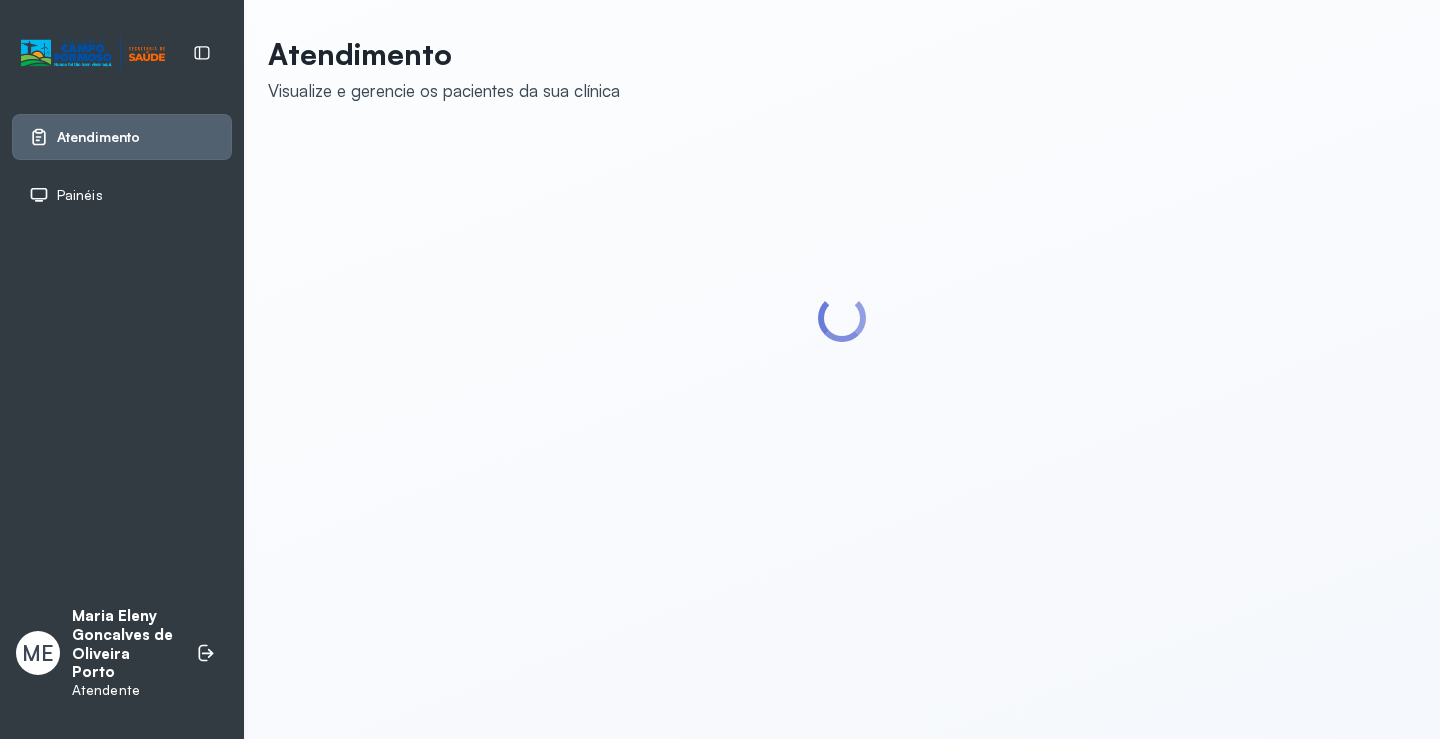 scroll, scrollTop: 0, scrollLeft: 0, axis: both 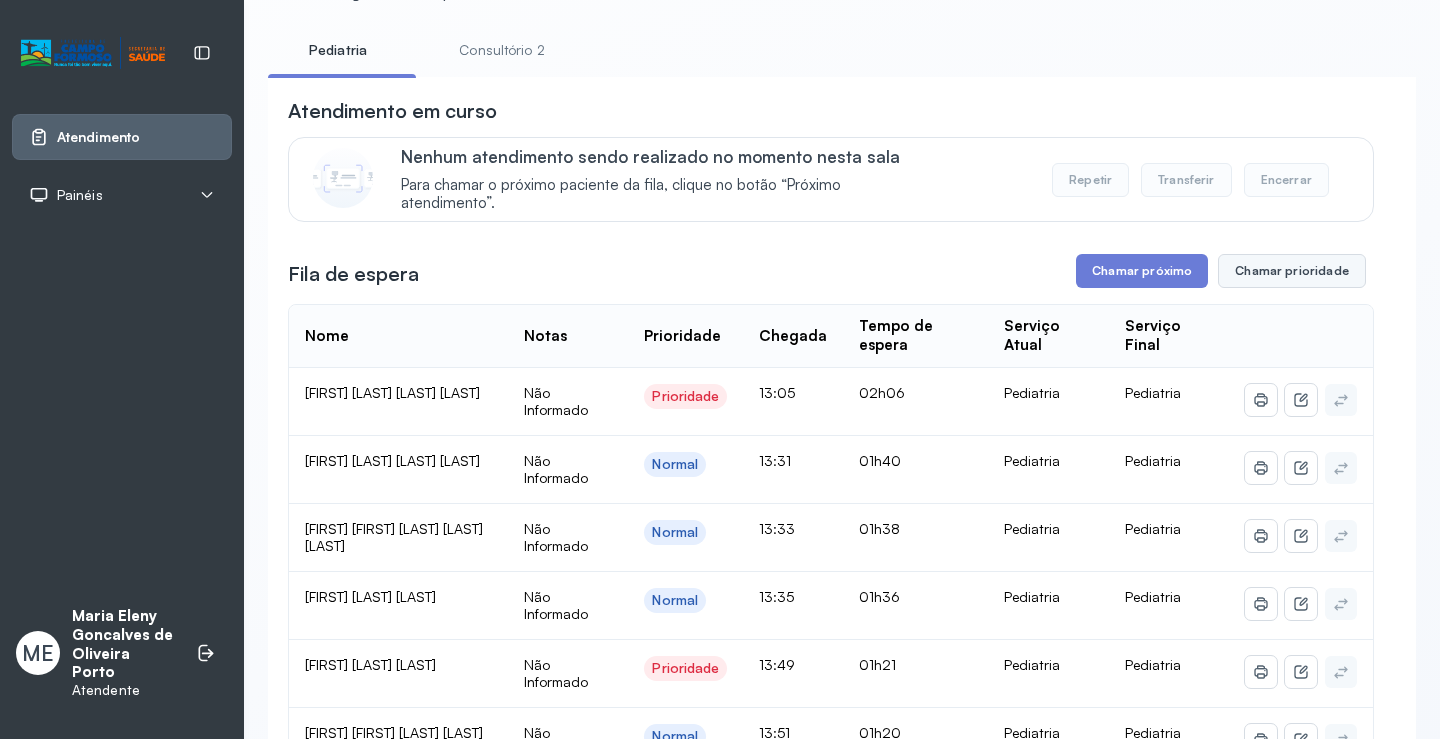 click on "Chamar prioridade" at bounding box center [1292, 271] 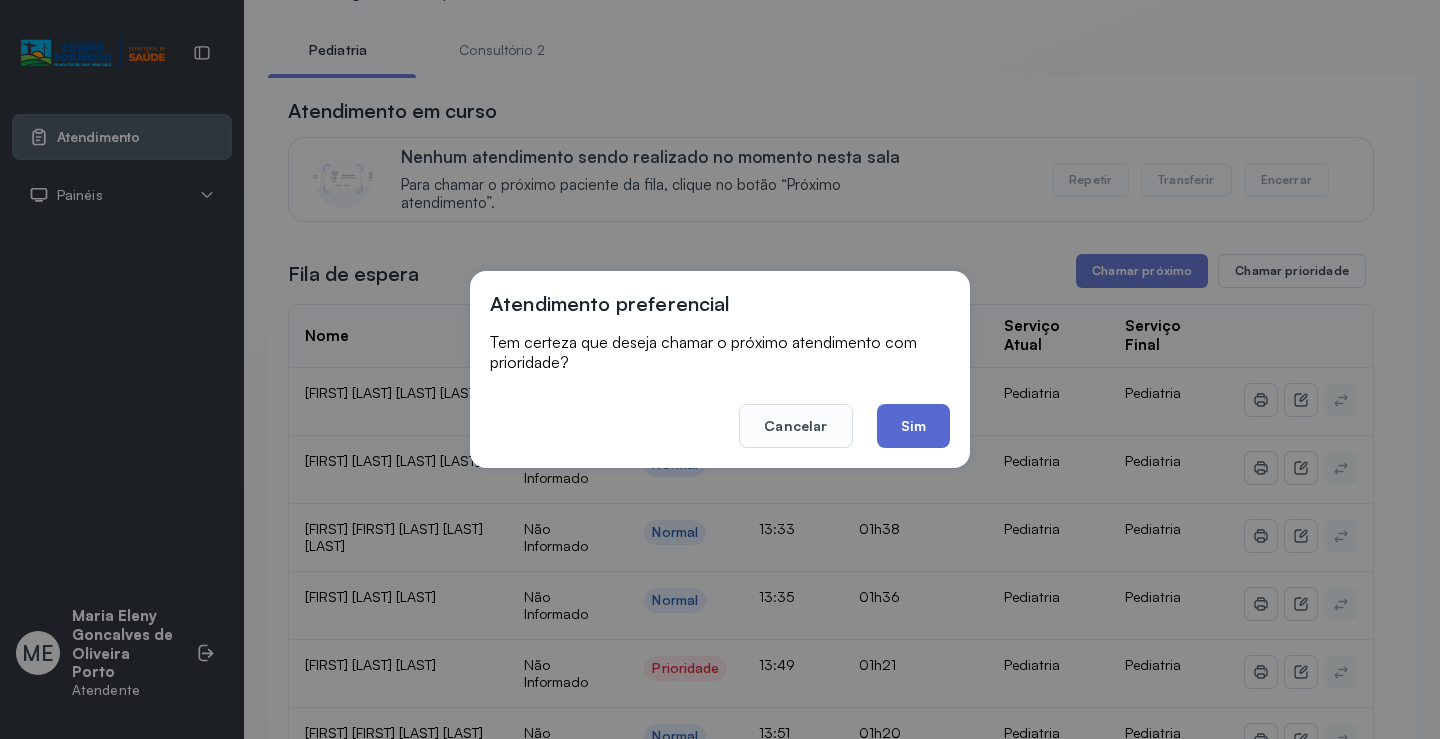 click on "Sim" 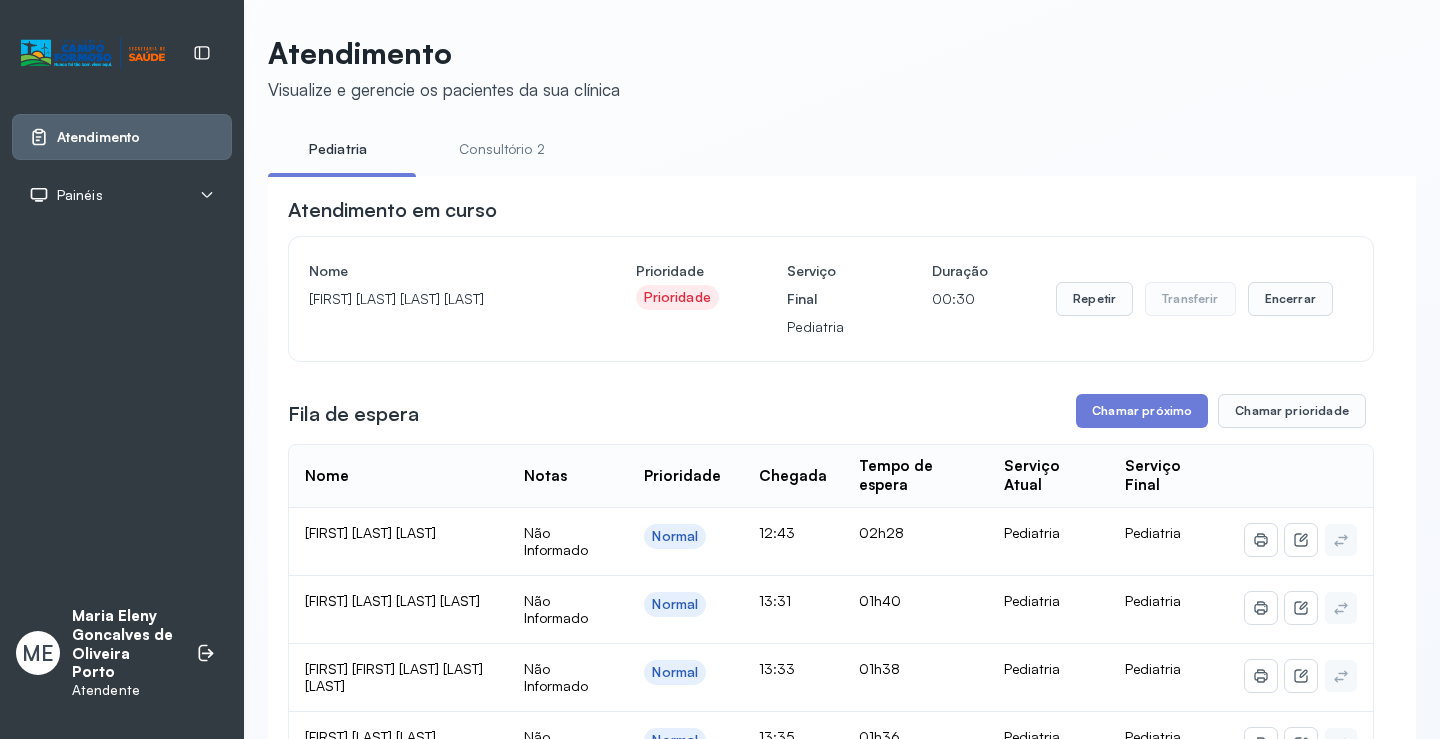 scroll, scrollTop: 100, scrollLeft: 0, axis: vertical 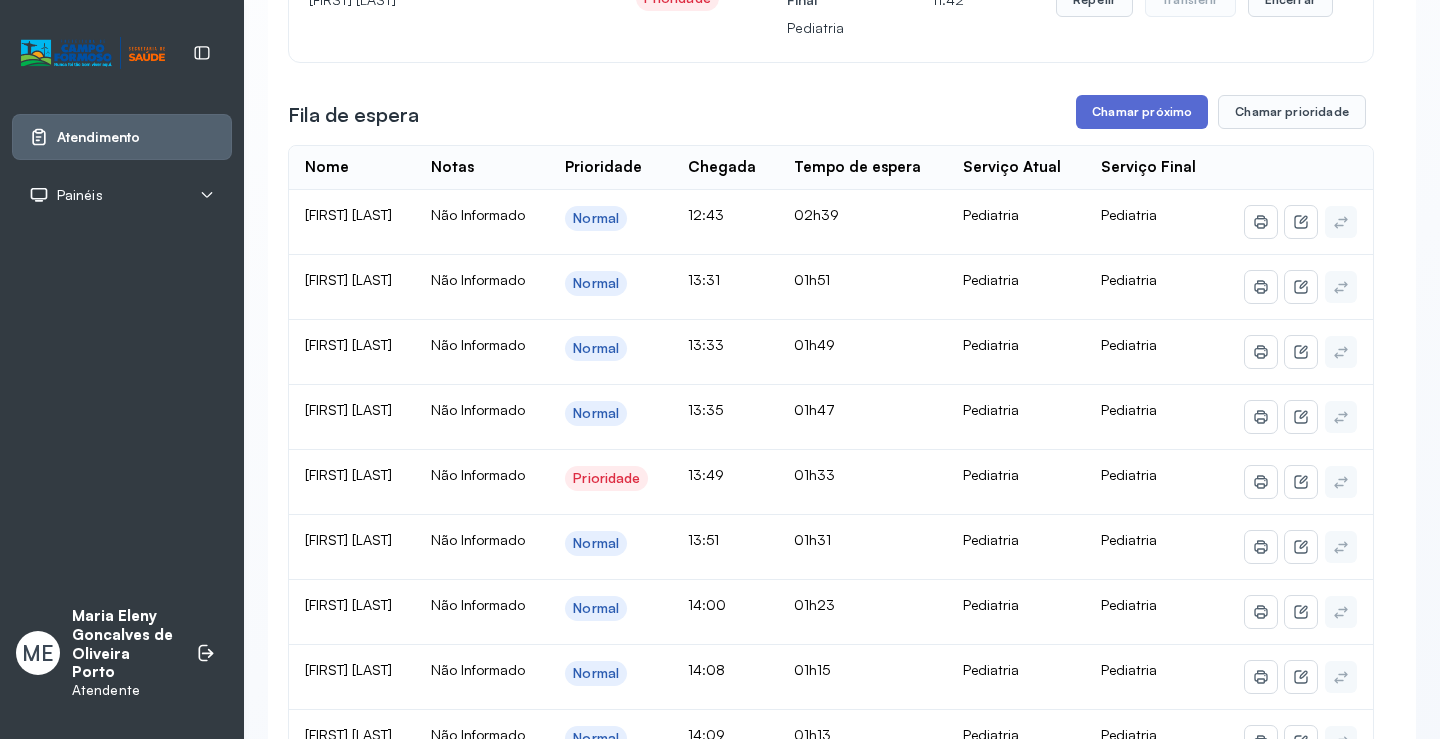 click on "Chamar próximo" at bounding box center [1142, 112] 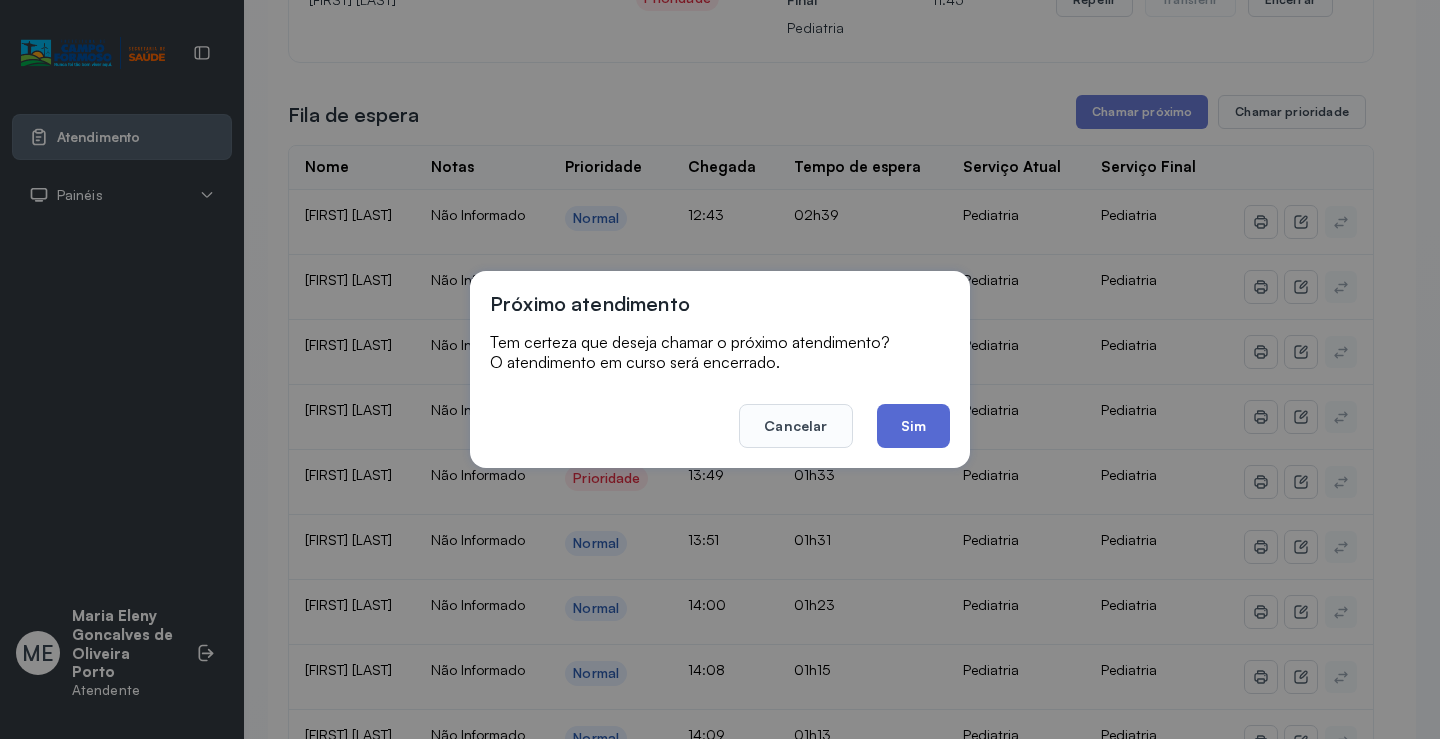 click on "Sim" 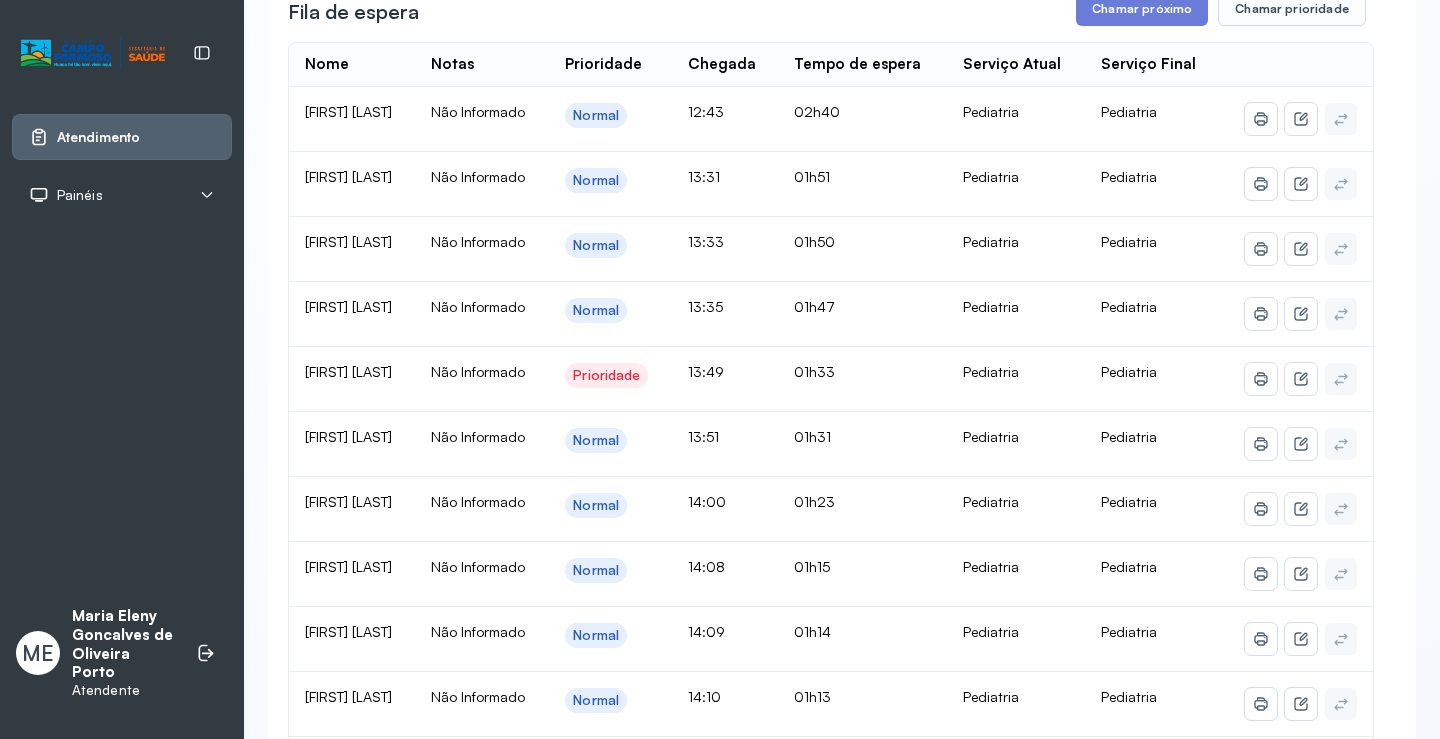 scroll, scrollTop: 400, scrollLeft: 0, axis: vertical 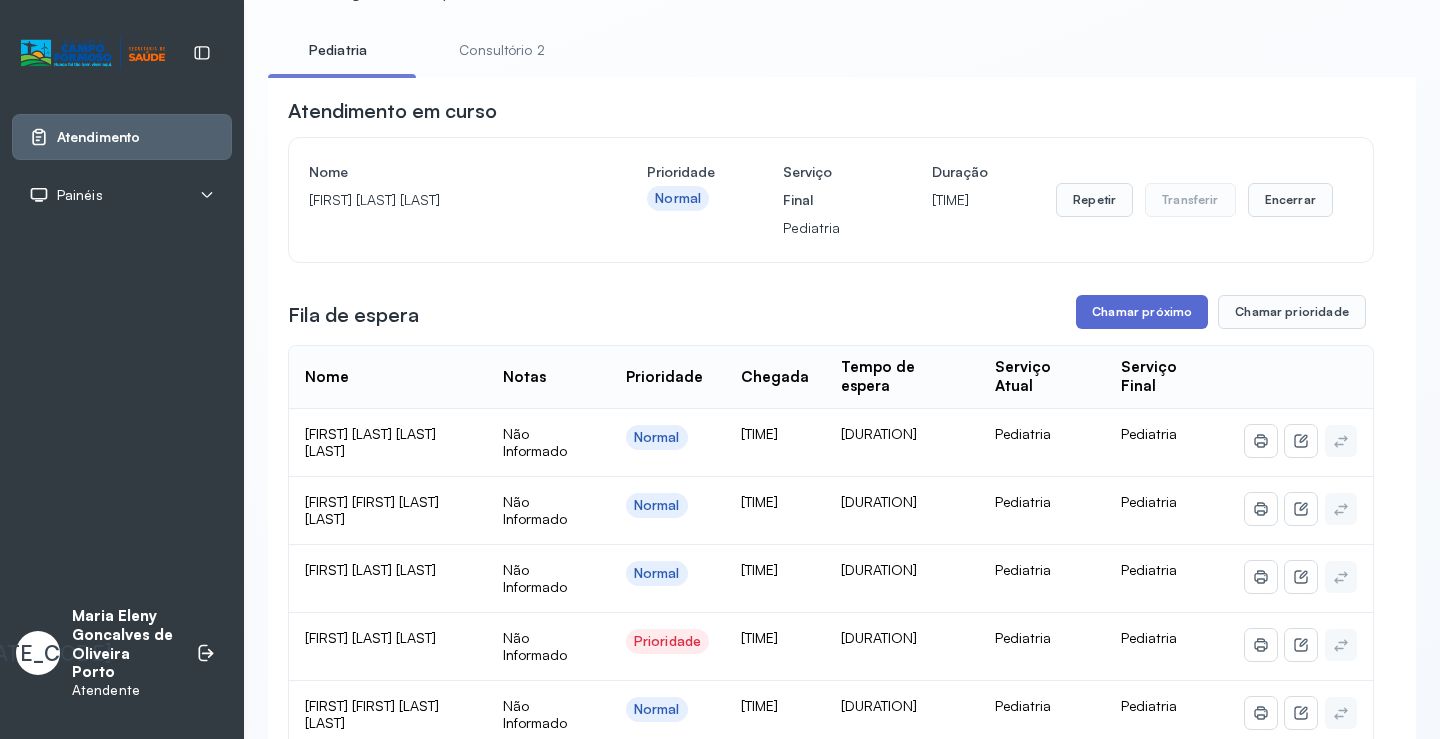 click on "Chamar próximo" at bounding box center [1142, 312] 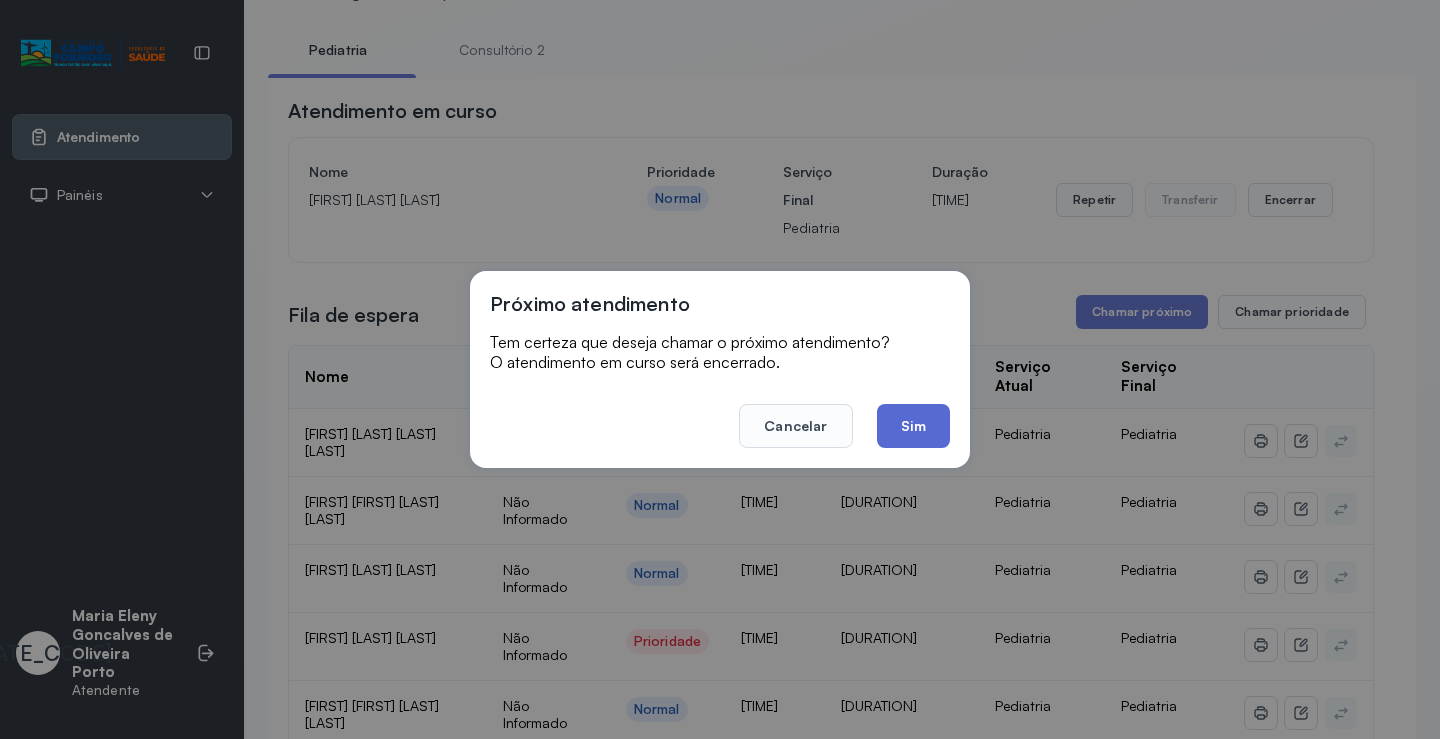 click on "Sim" 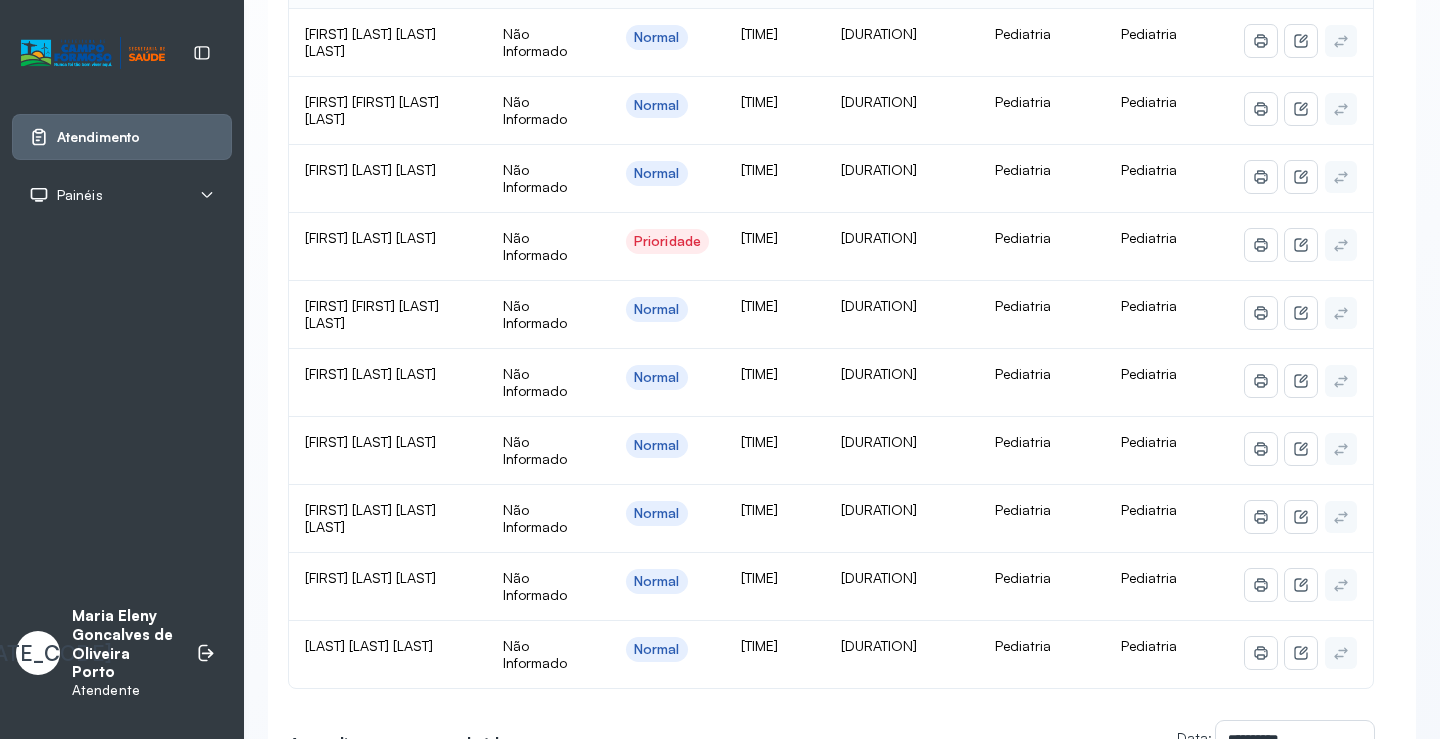 scroll, scrollTop: 400, scrollLeft: 0, axis: vertical 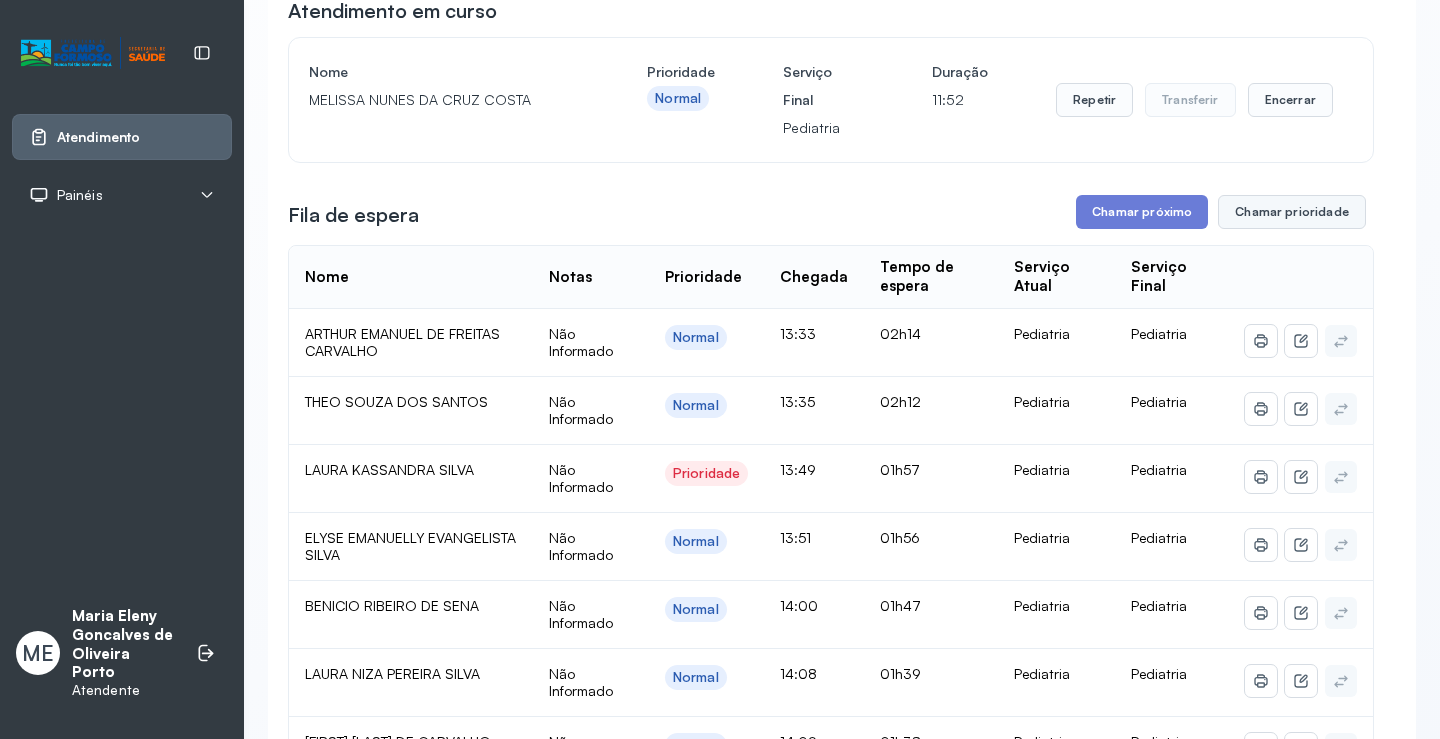 click on "Chamar prioridade" at bounding box center [1292, 212] 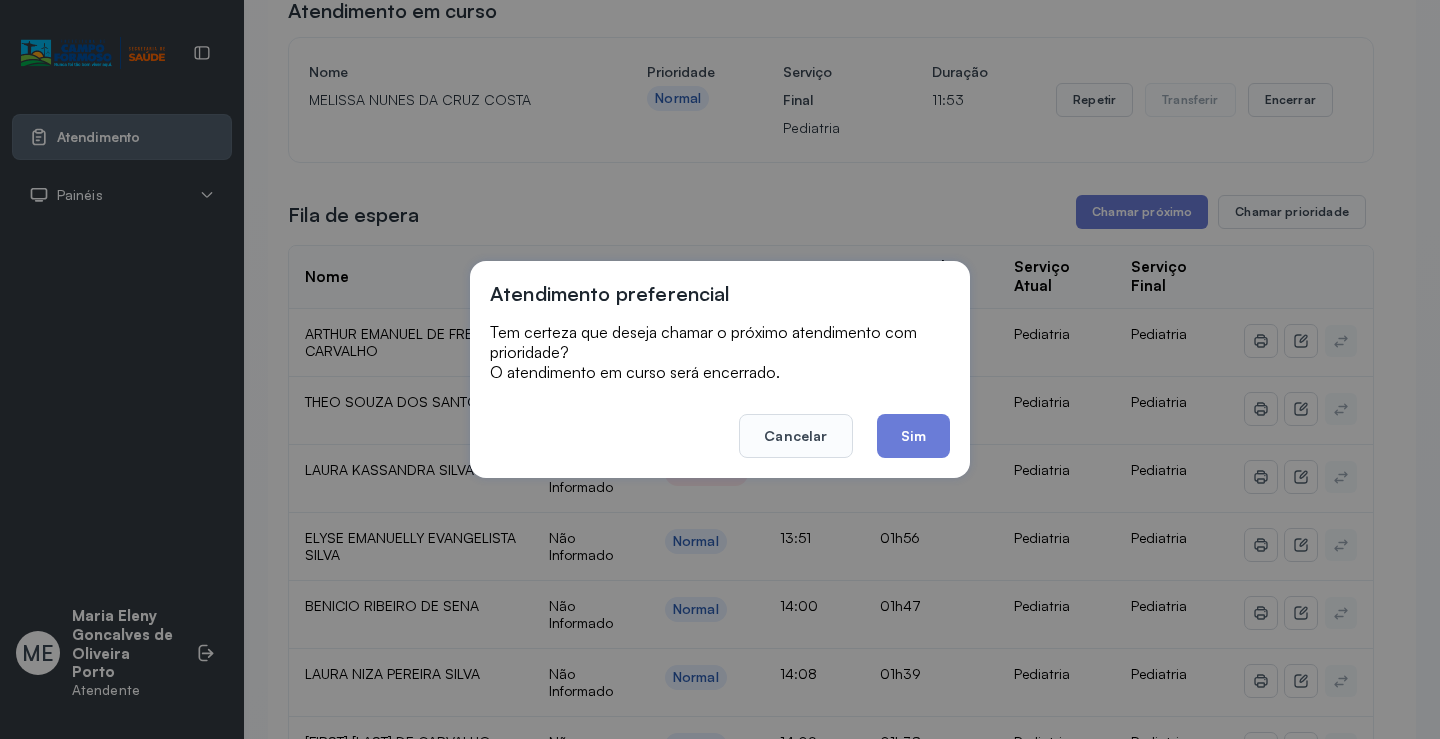 click on "Sim" 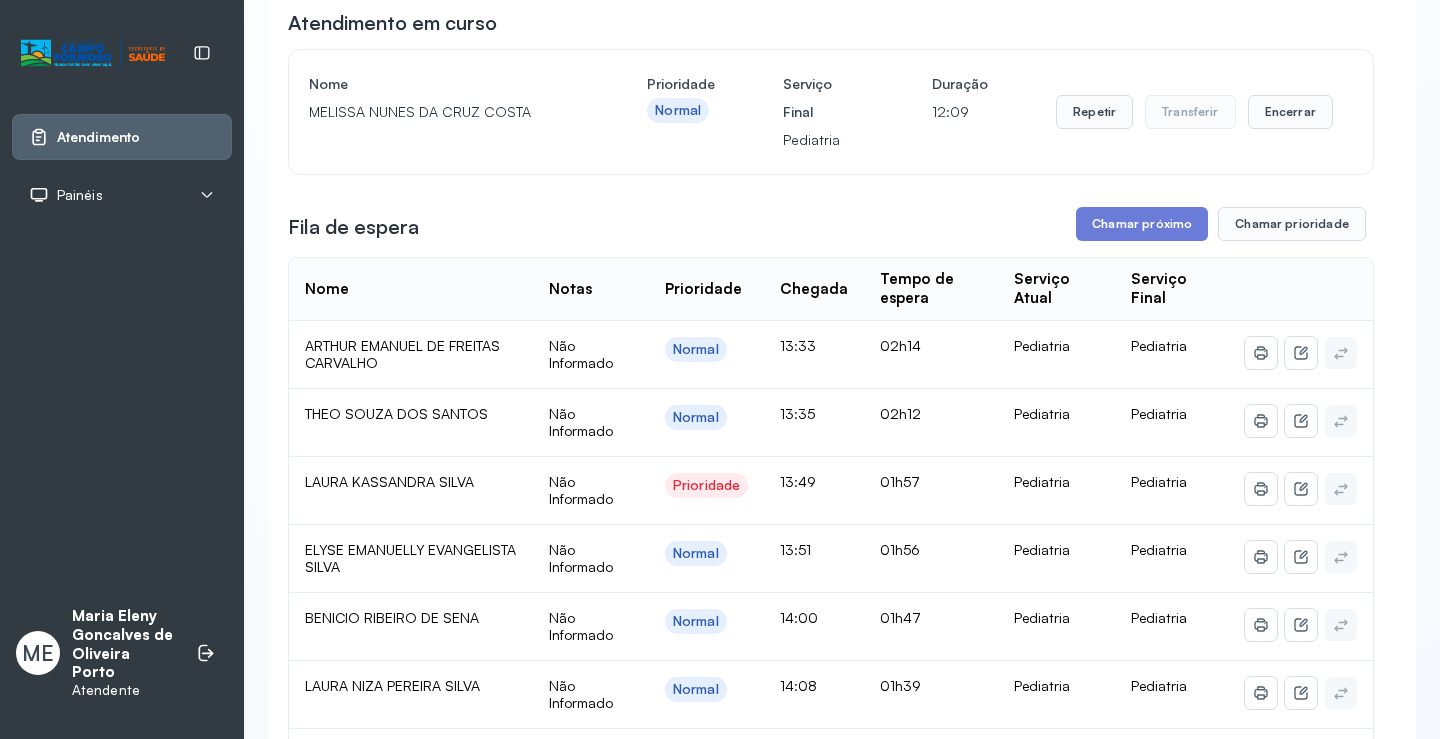 scroll, scrollTop: 233, scrollLeft: 0, axis: vertical 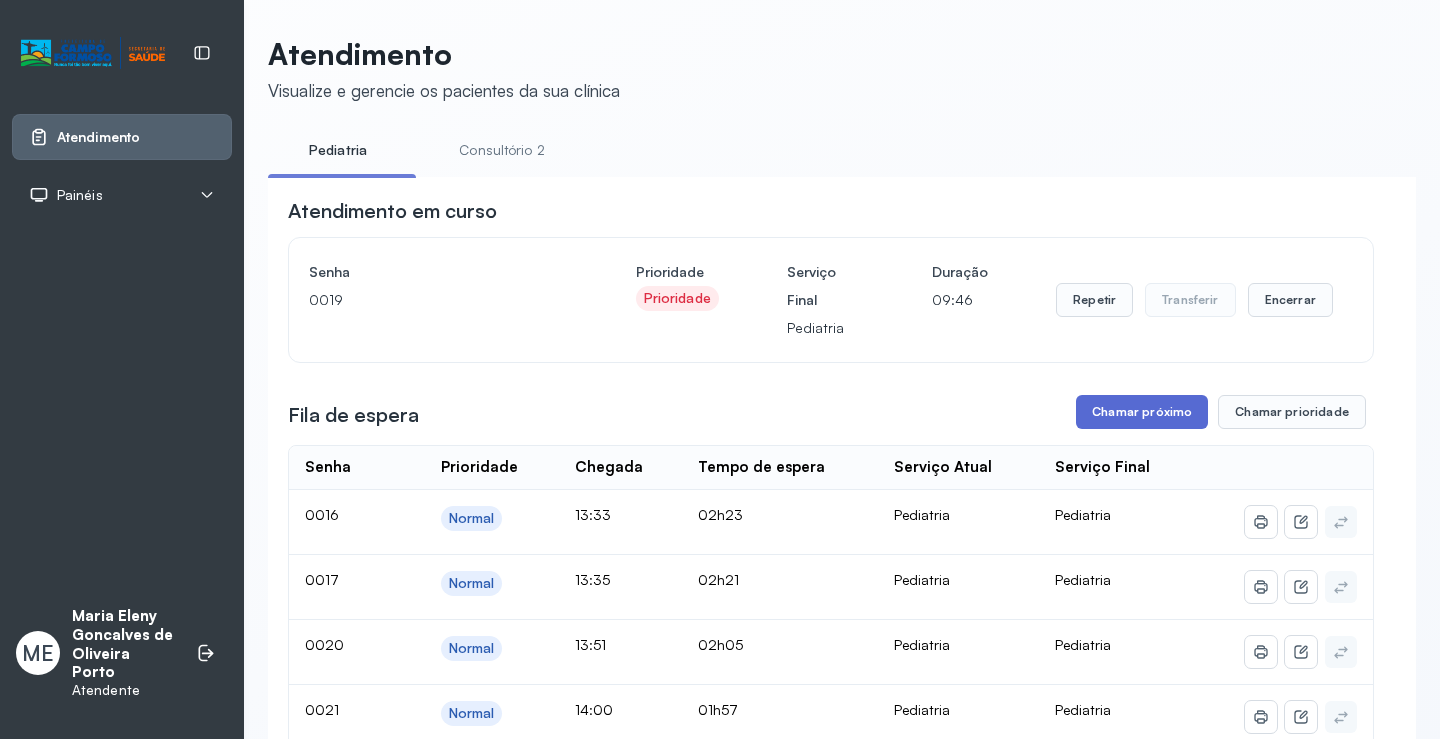 click on "Chamar próximo" at bounding box center [1142, 412] 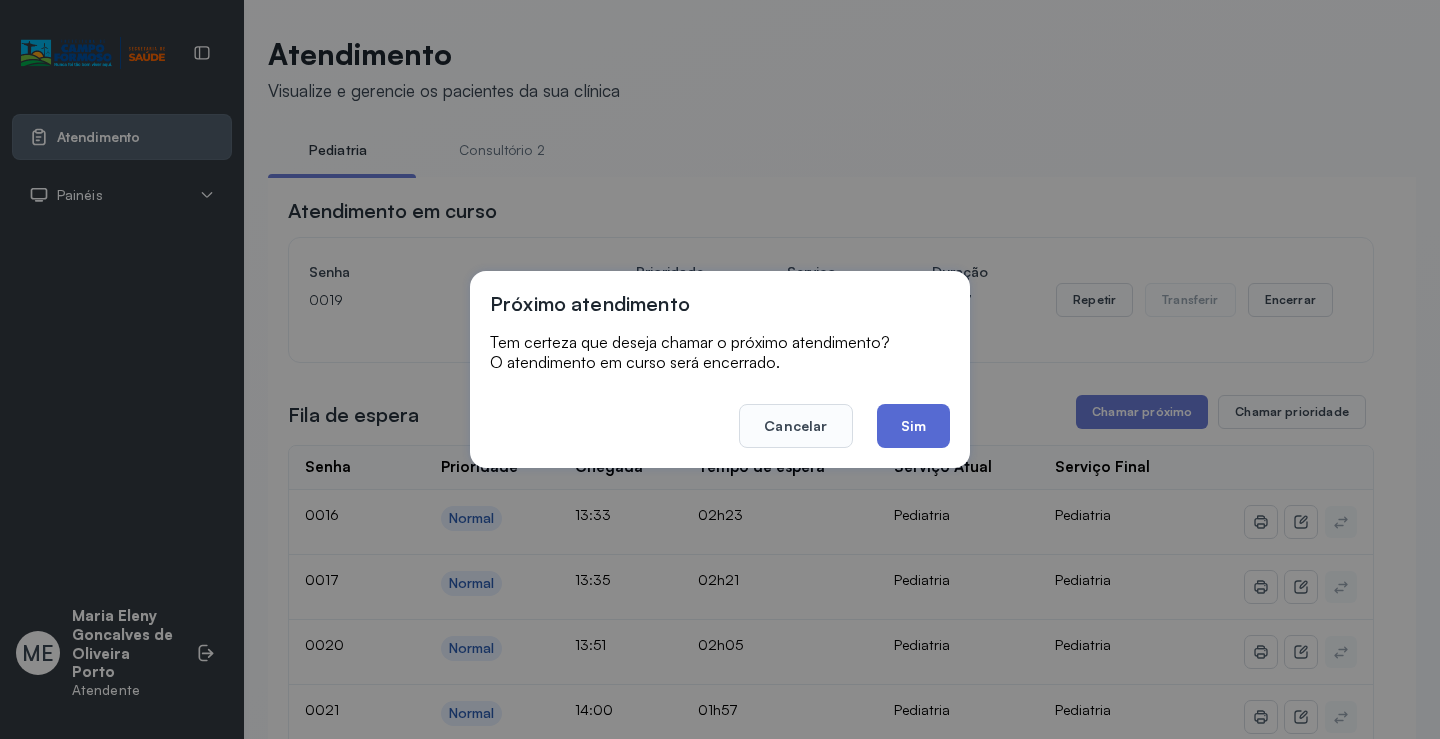 click on "Sim" 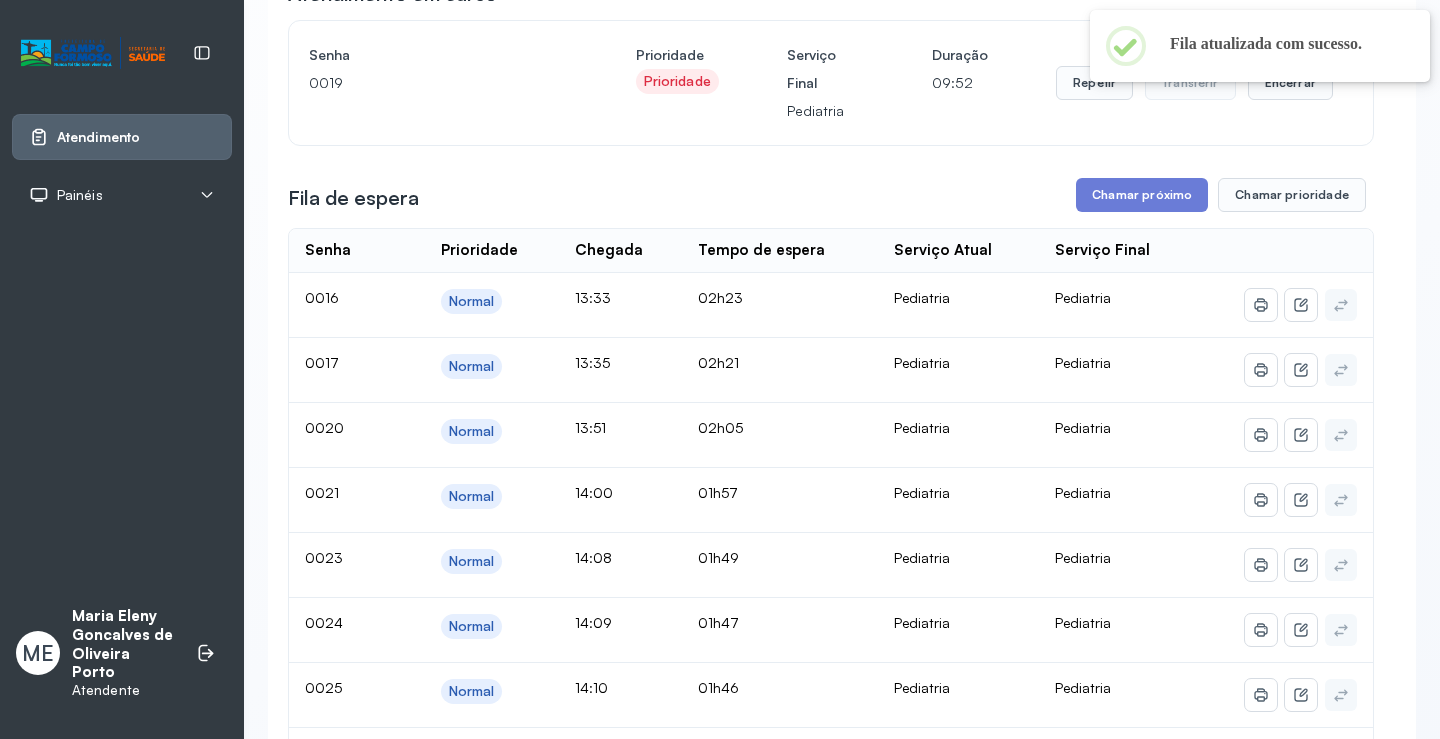 scroll, scrollTop: 200, scrollLeft: 0, axis: vertical 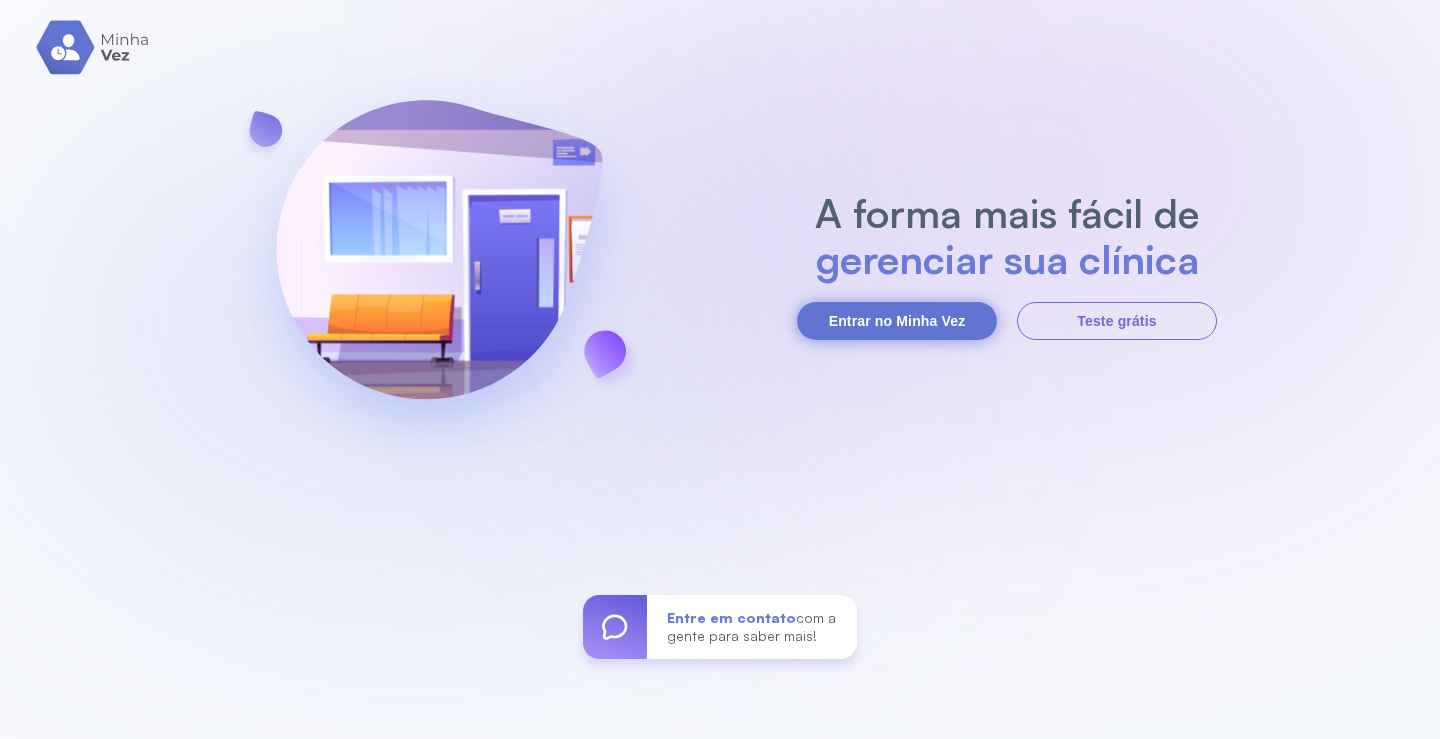 click on "Entrar no Minha Vez" at bounding box center (897, 321) 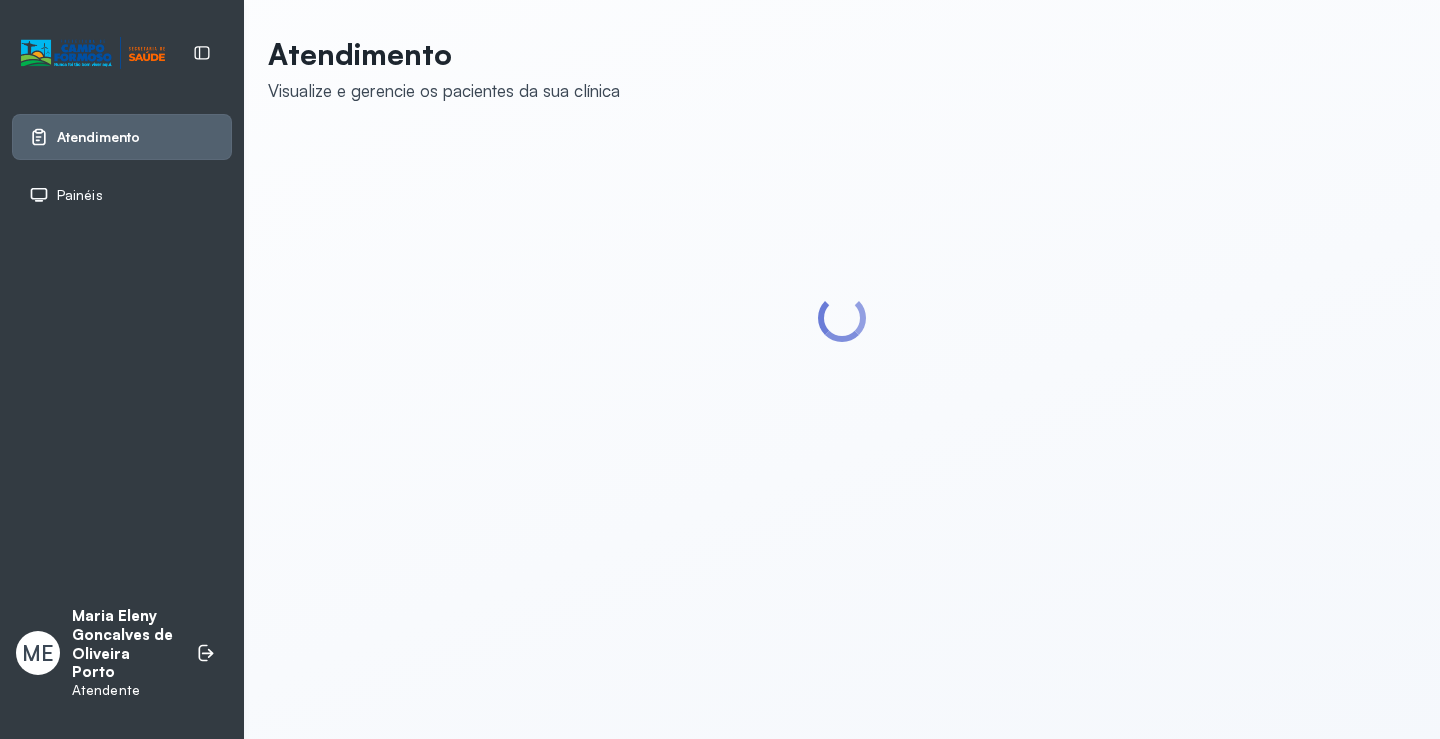 scroll, scrollTop: 0, scrollLeft: 0, axis: both 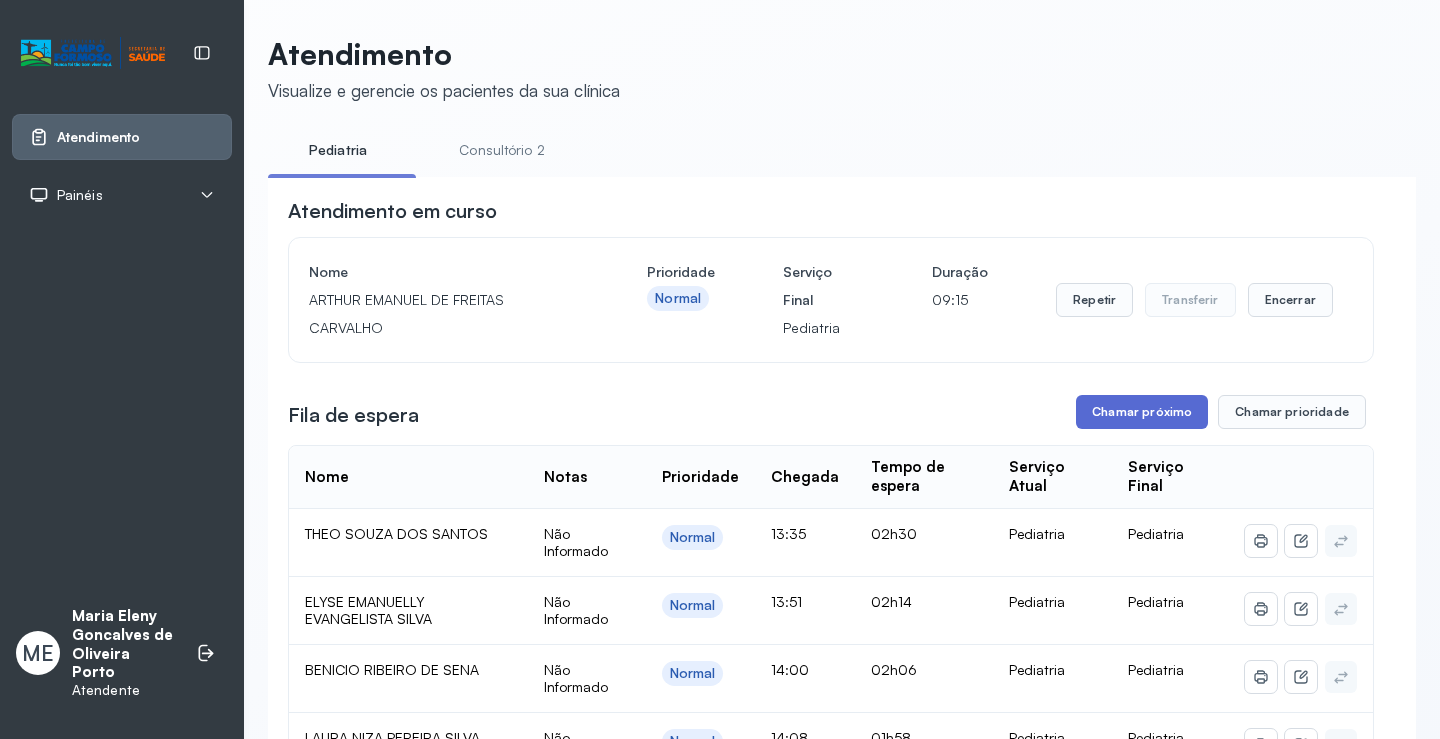click on "Chamar próximo" at bounding box center (1142, 412) 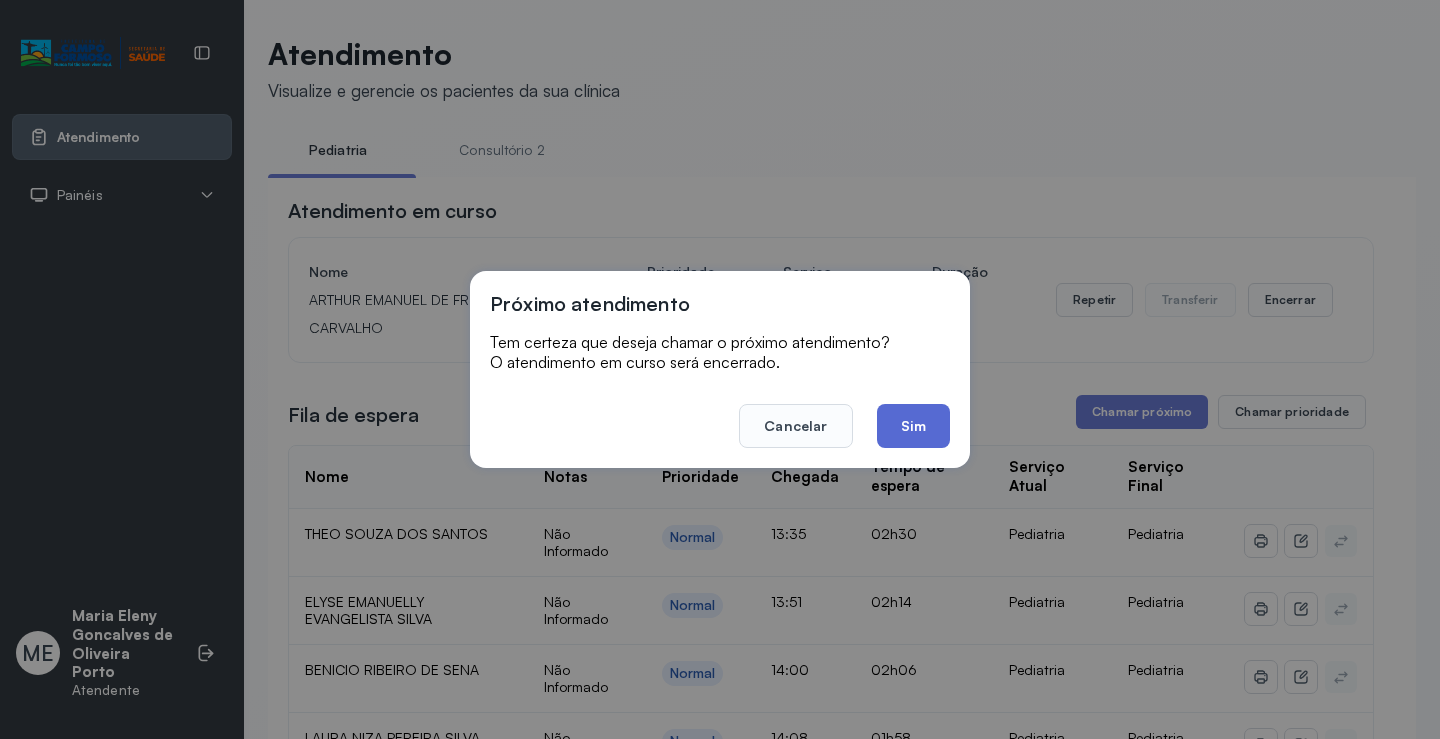 click on "Sim" 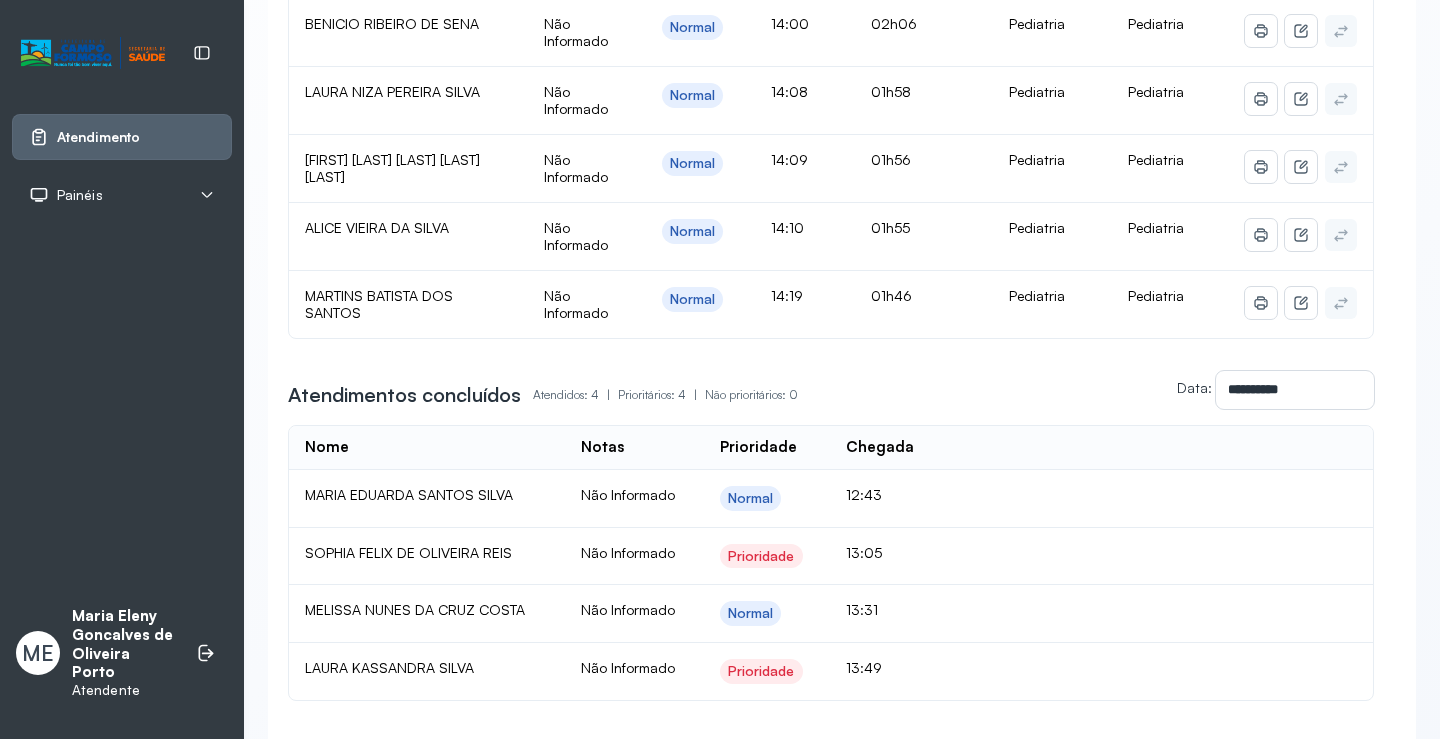 scroll, scrollTop: 600, scrollLeft: 0, axis: vertical 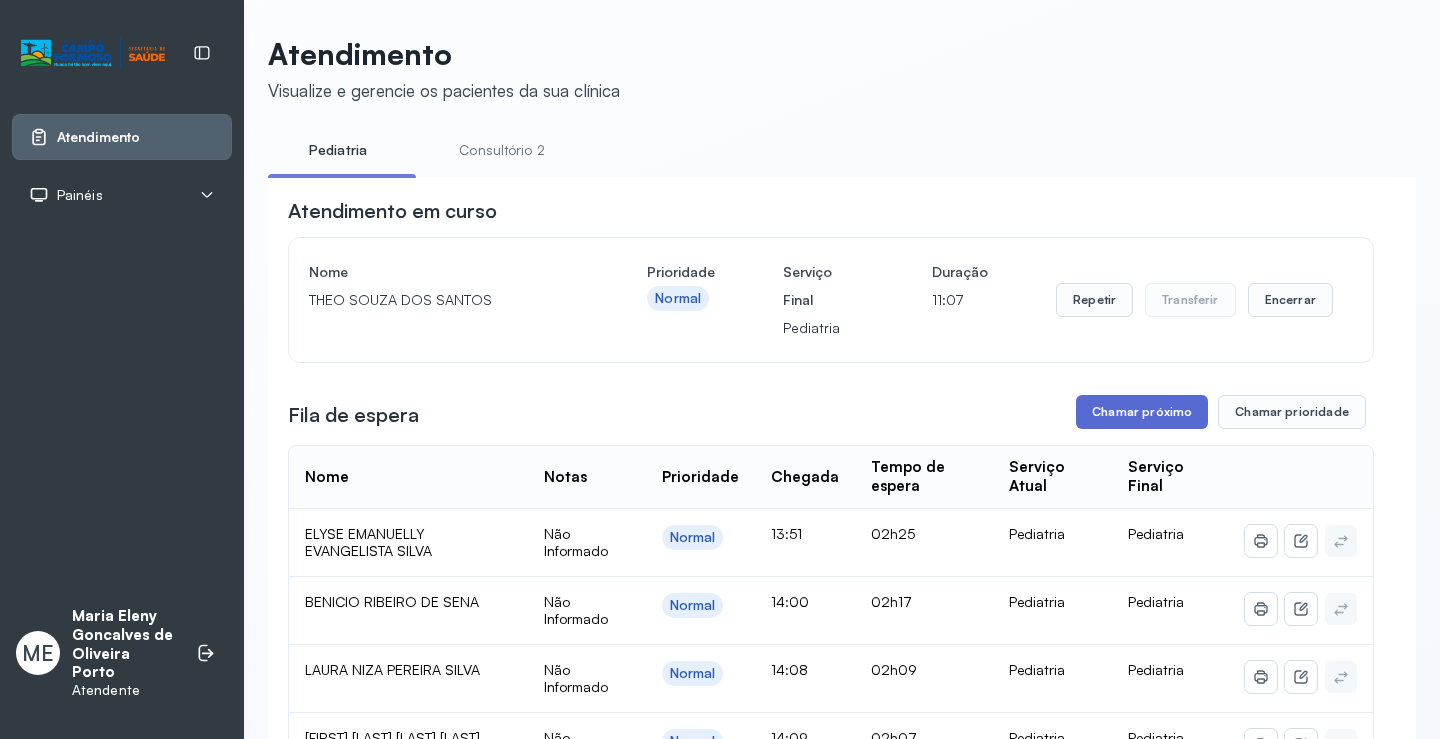 click on "Chamar próximo" at bounding box center [1142, 412] 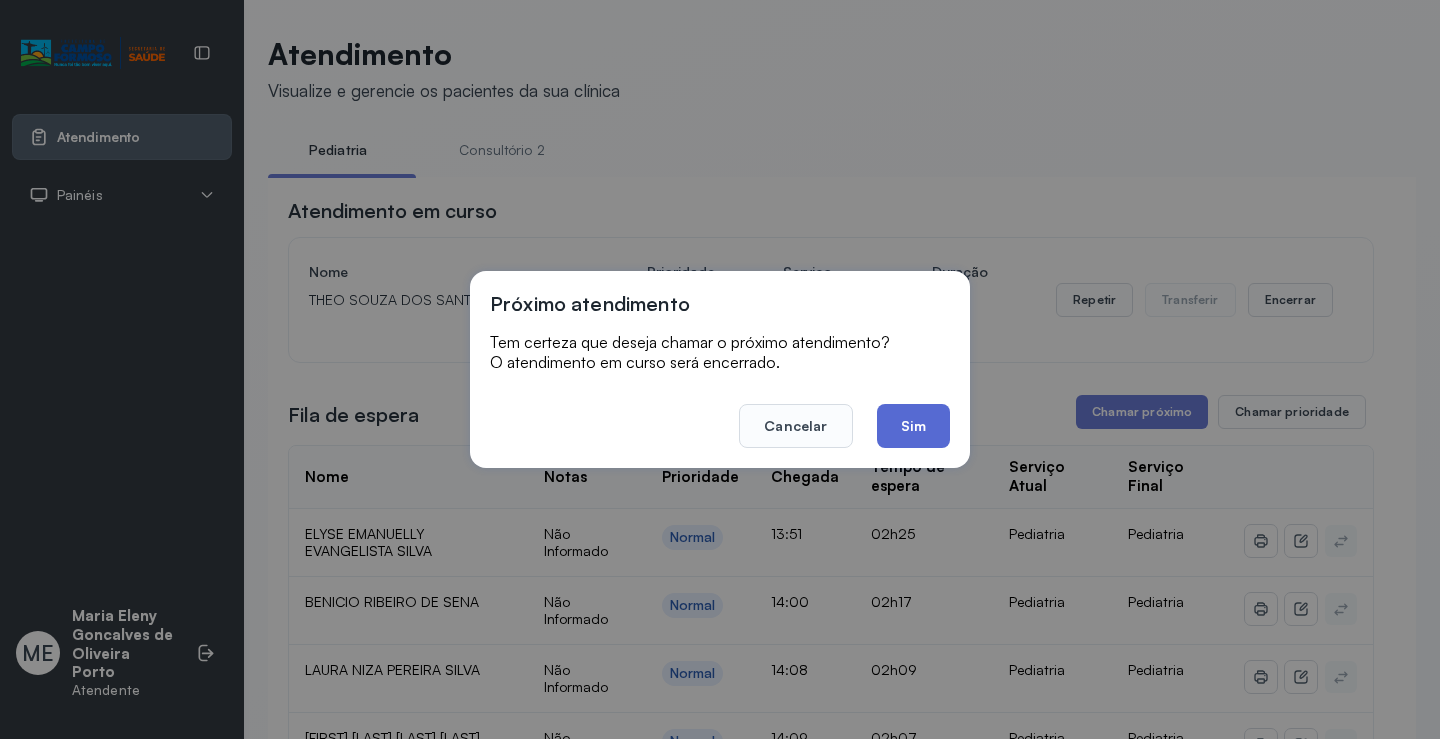 click on "Sim" 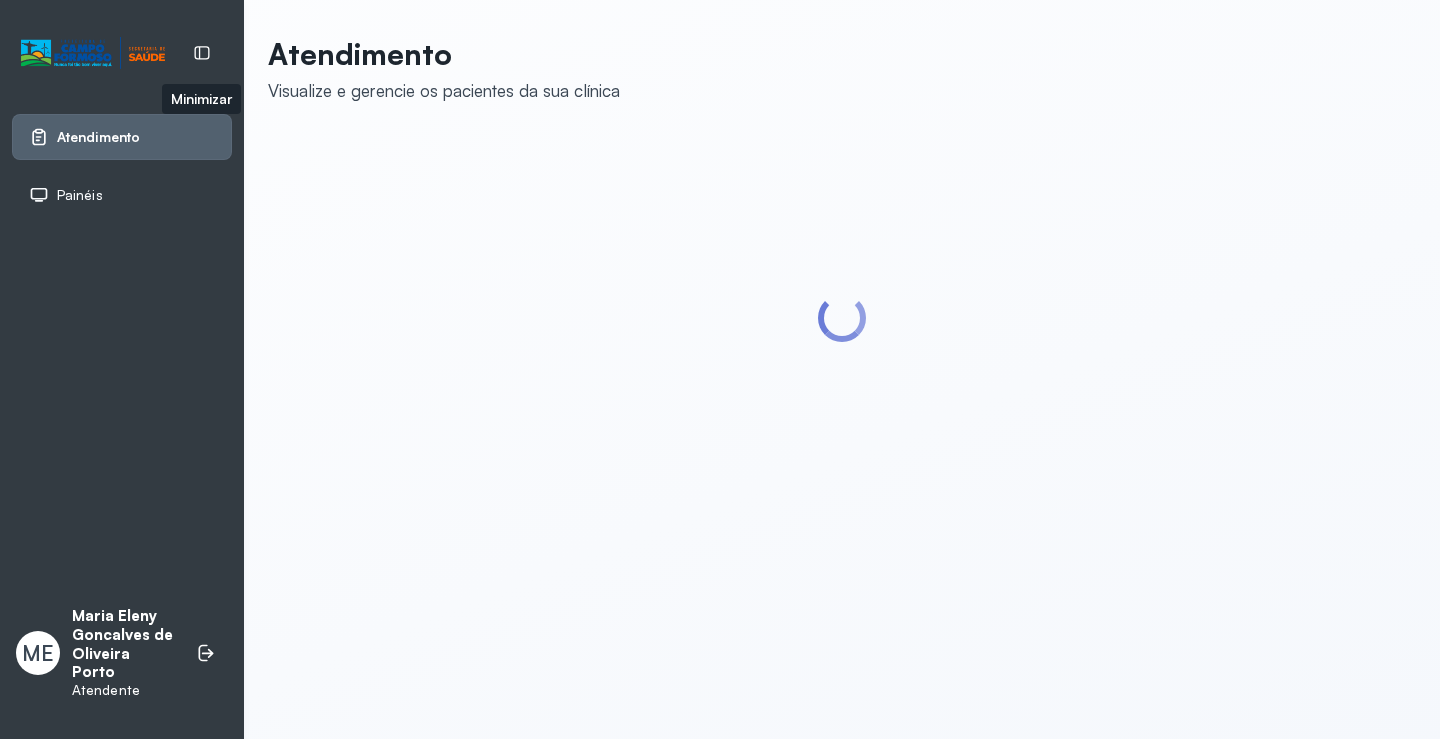 scroll, scrollTop: 0, scrollLeft: 0, axis: both 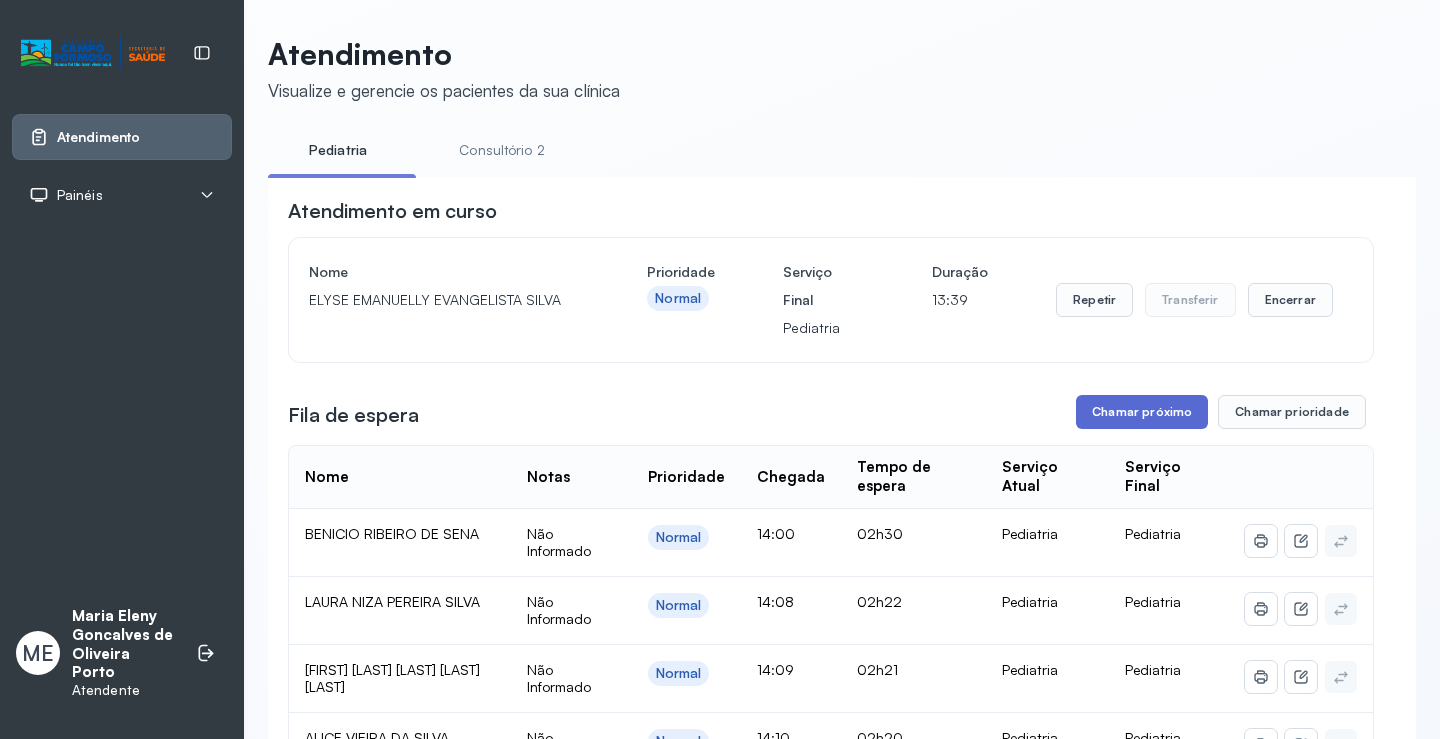 click on "Chamar próximo" at bounding box center (1142, 412) 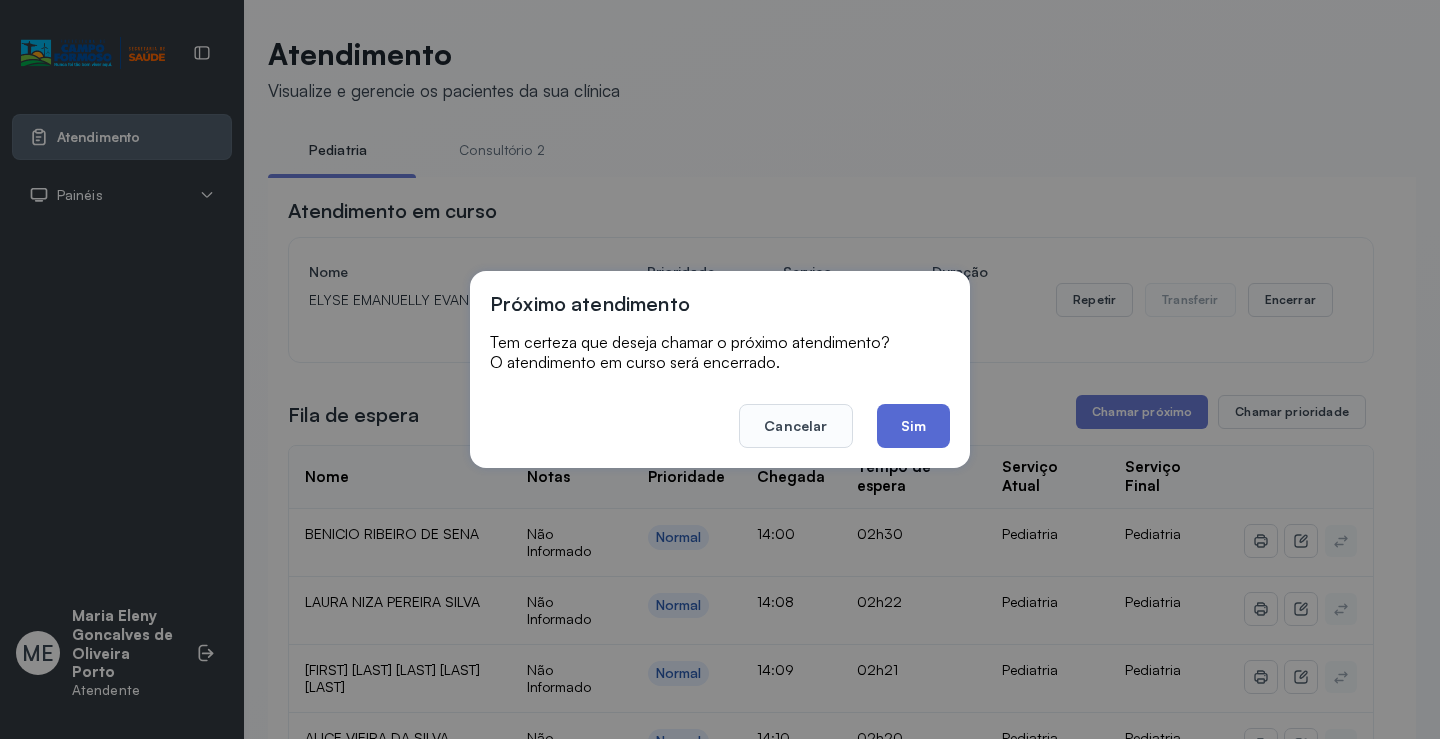 click on "Sim" 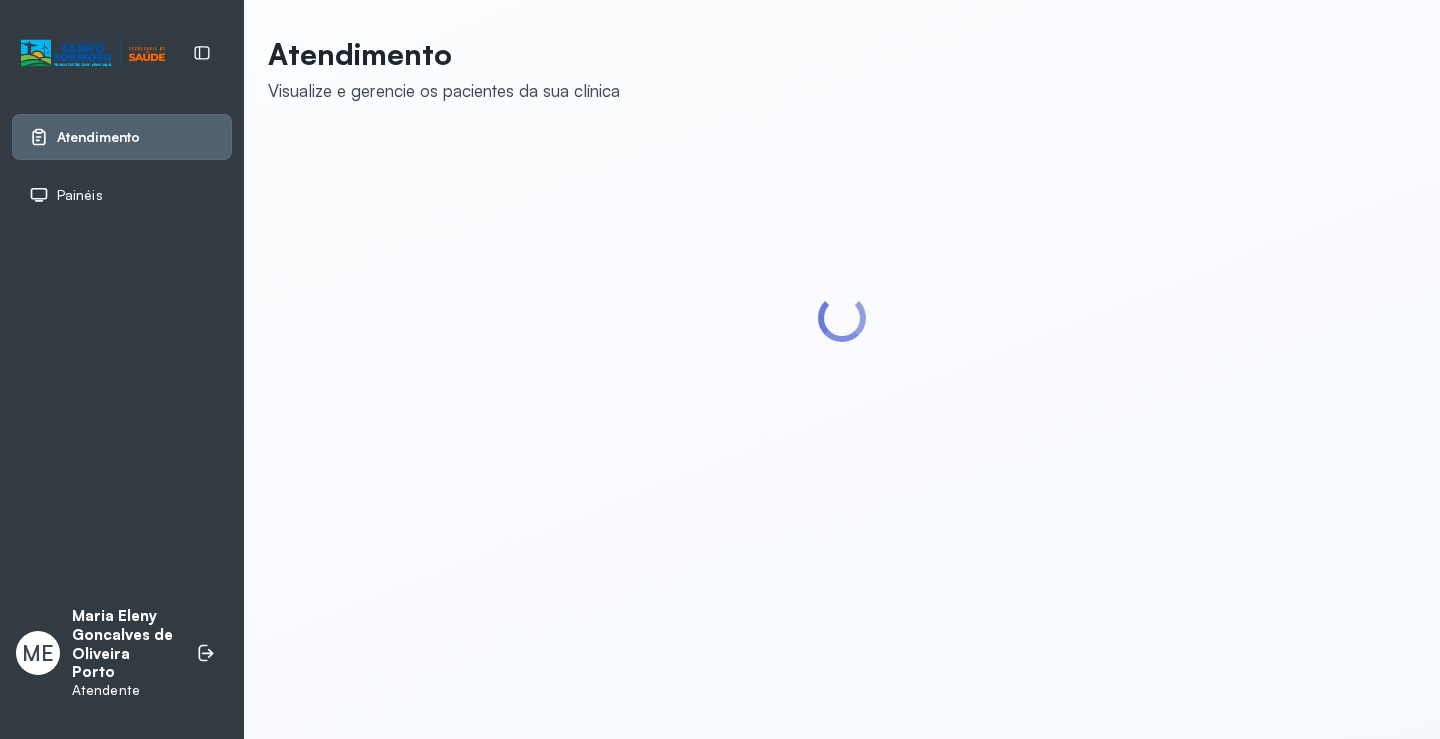 scroll, scrollTop: 0, scrollLeft: 0, axis: both 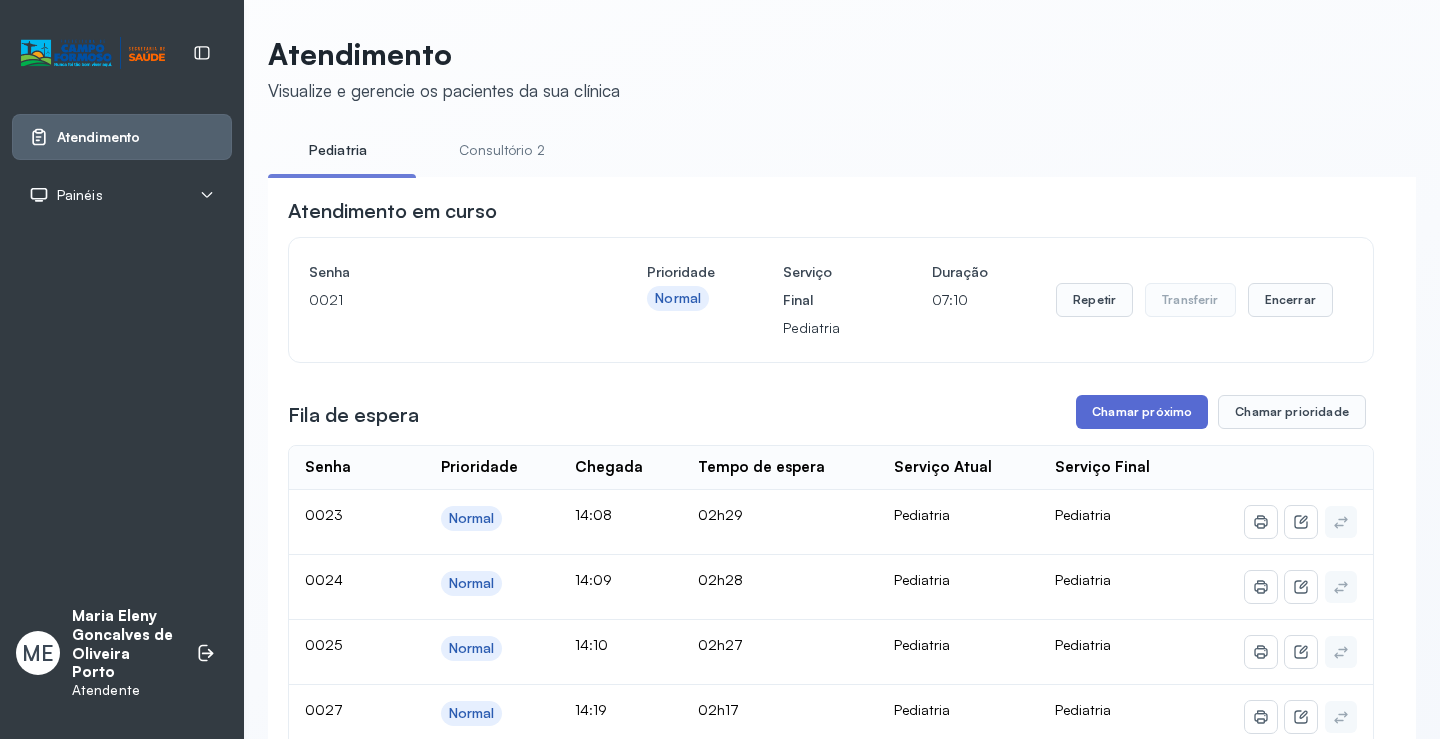 click on "Chamar próximo" at bounding box center [1142, 412] 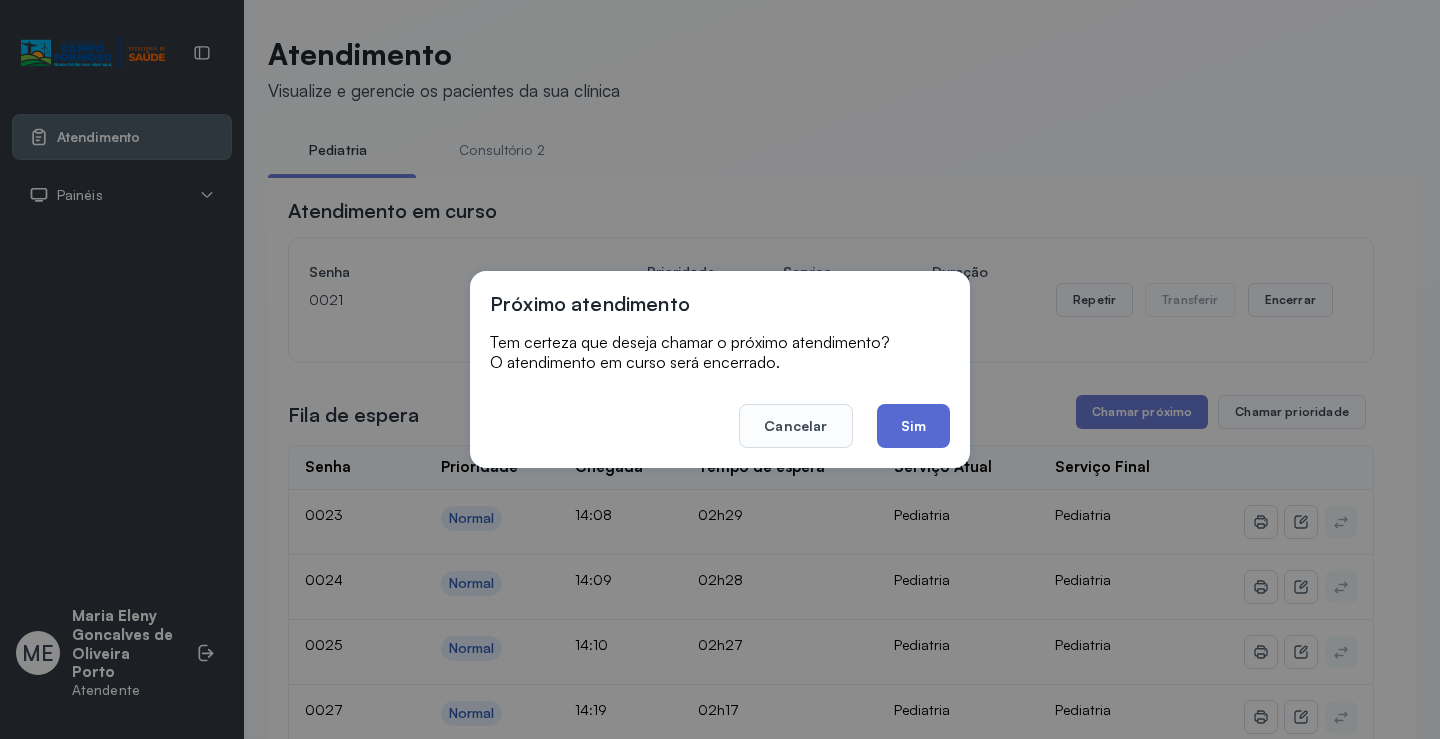click on "Sim" 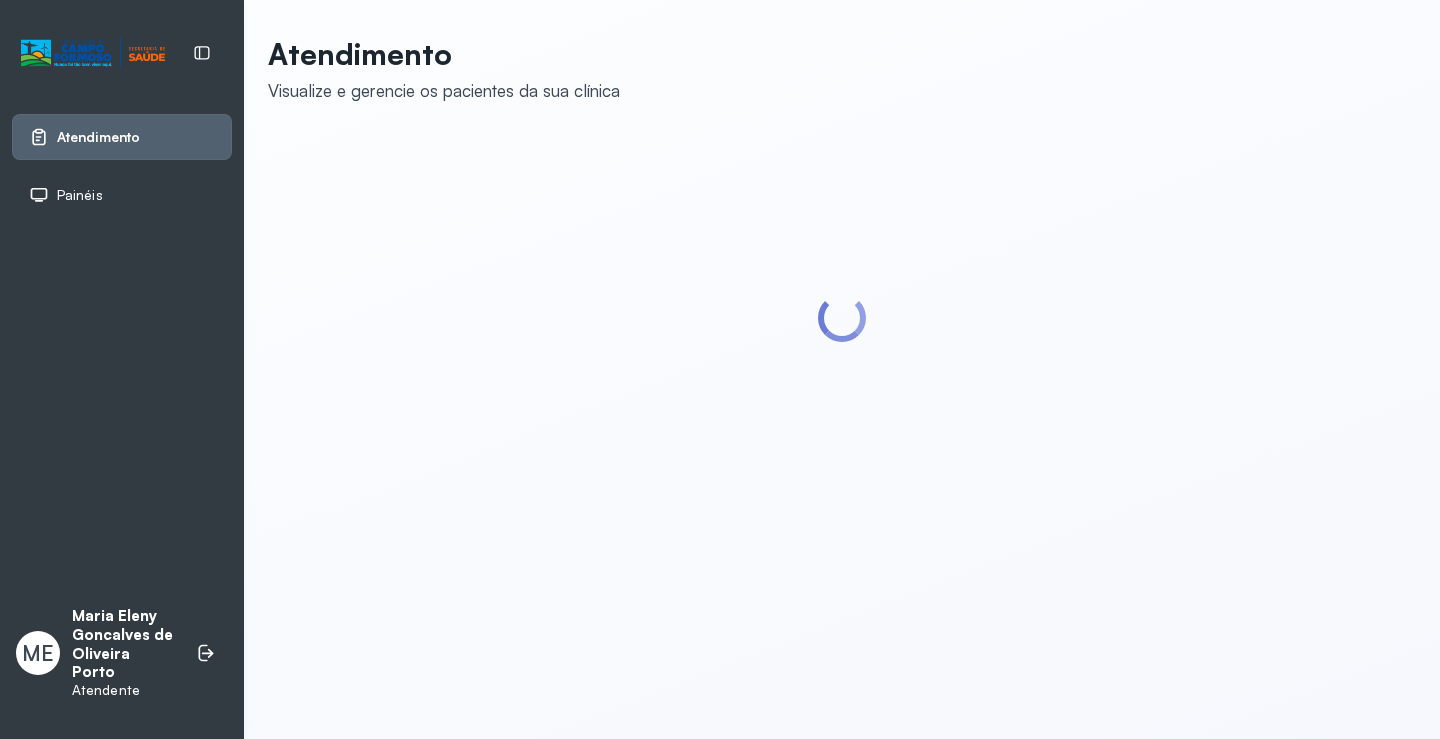 scroll, scrollTop: 0, scrollLeft: 0, axis: both 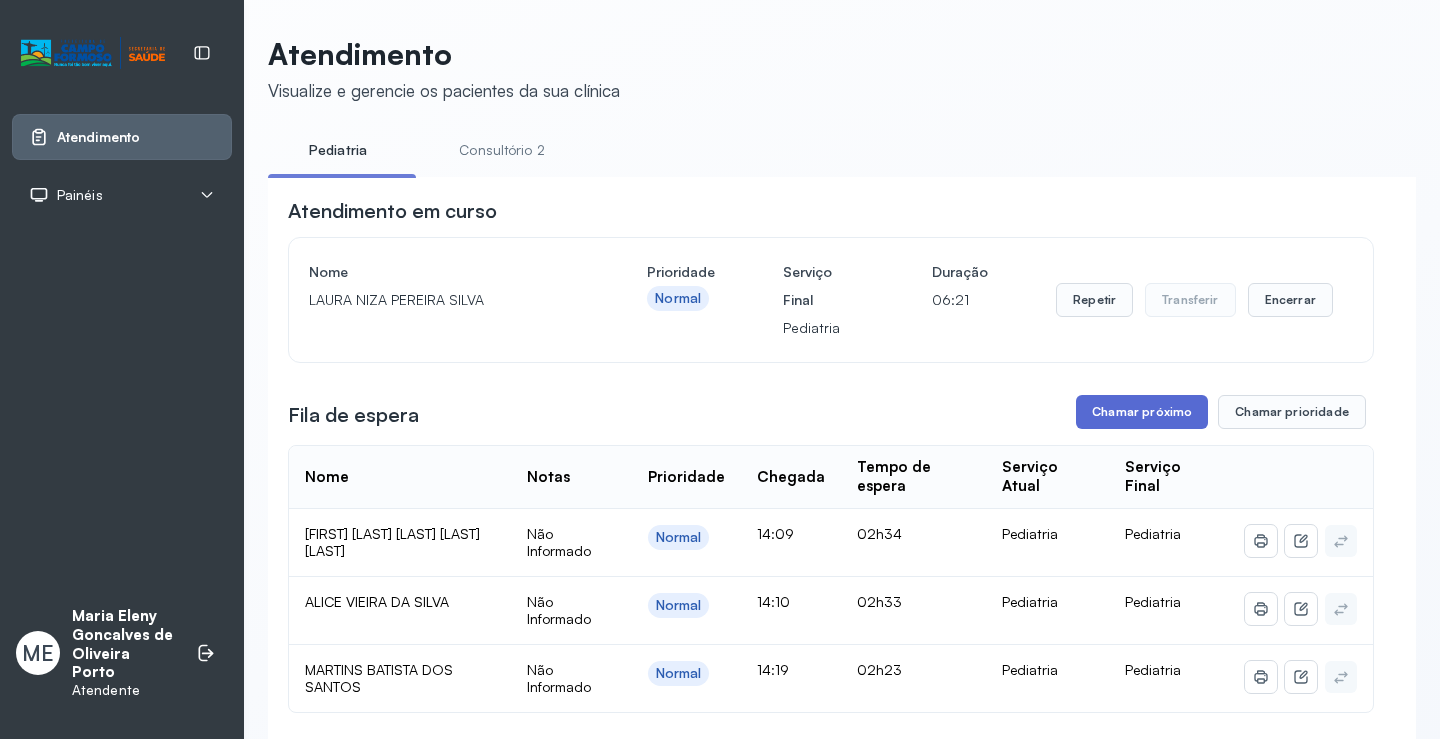 click on "Chamar próximo" at bounding box center [1142, 412] 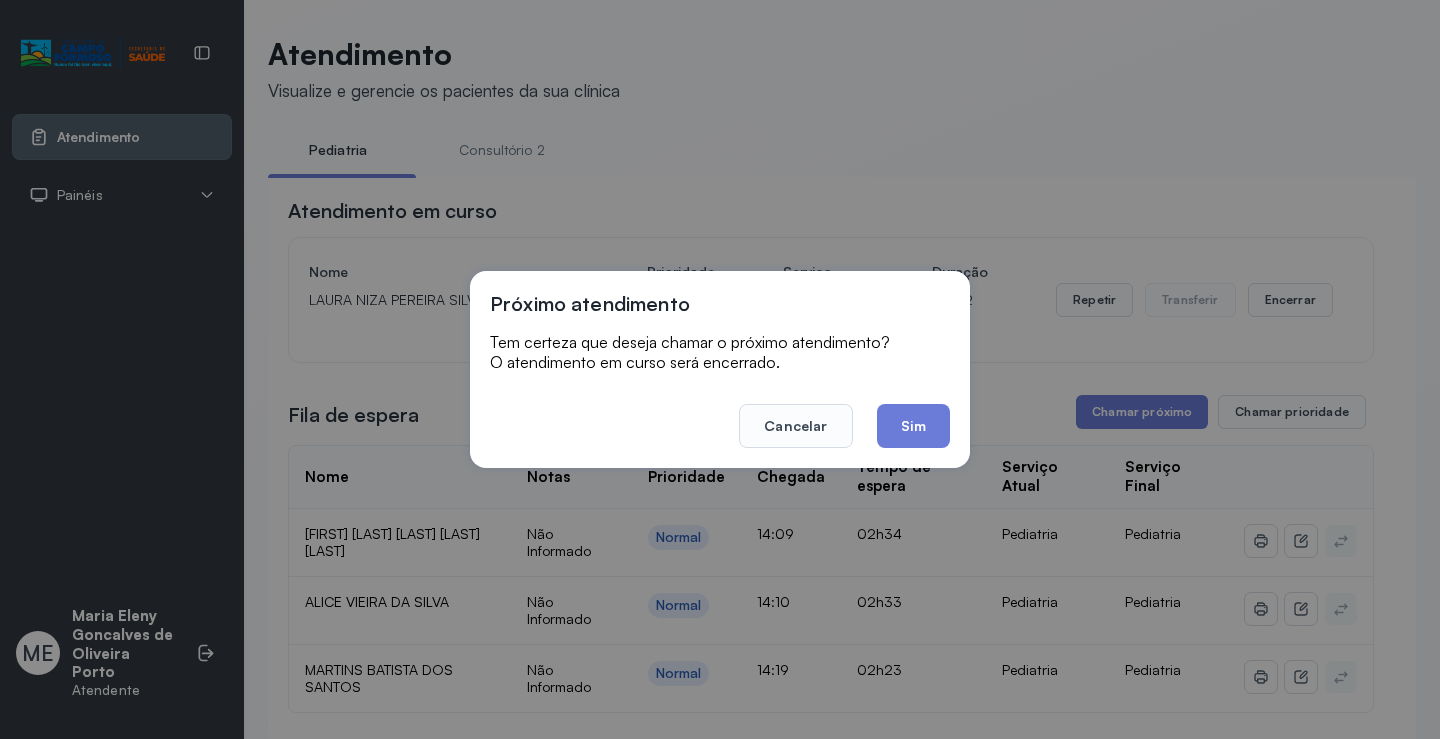 click on "Sim" 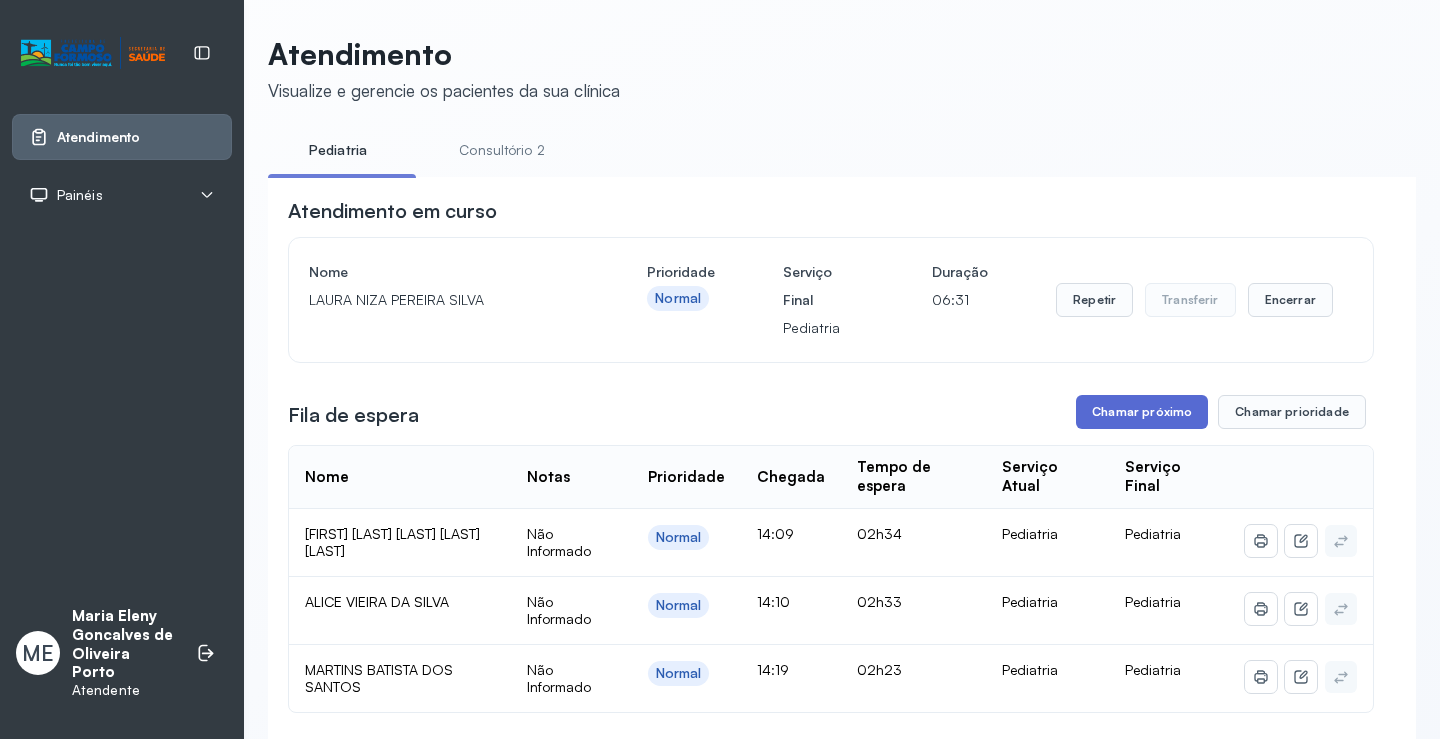 click on "Chamar próximo" at bounding box center (1142, 412) 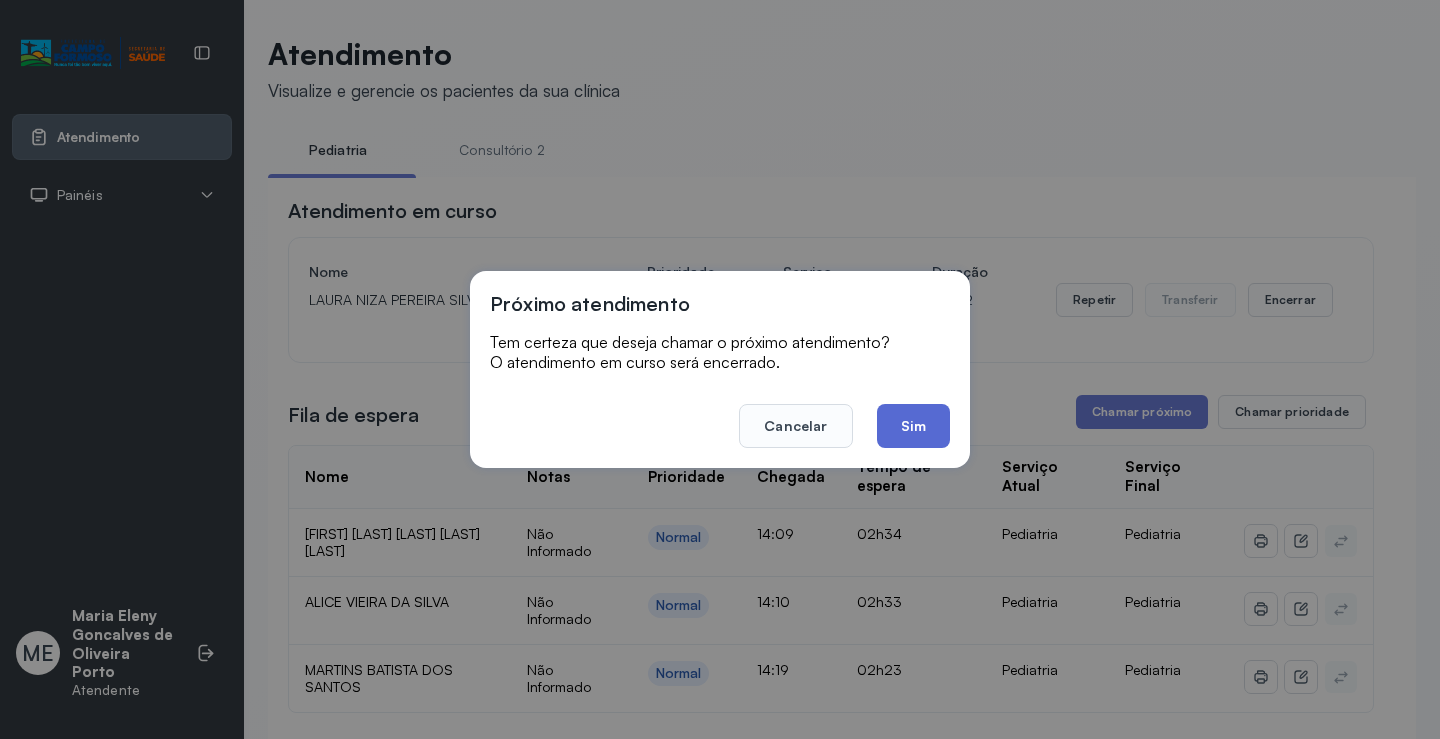 click on "Sim" 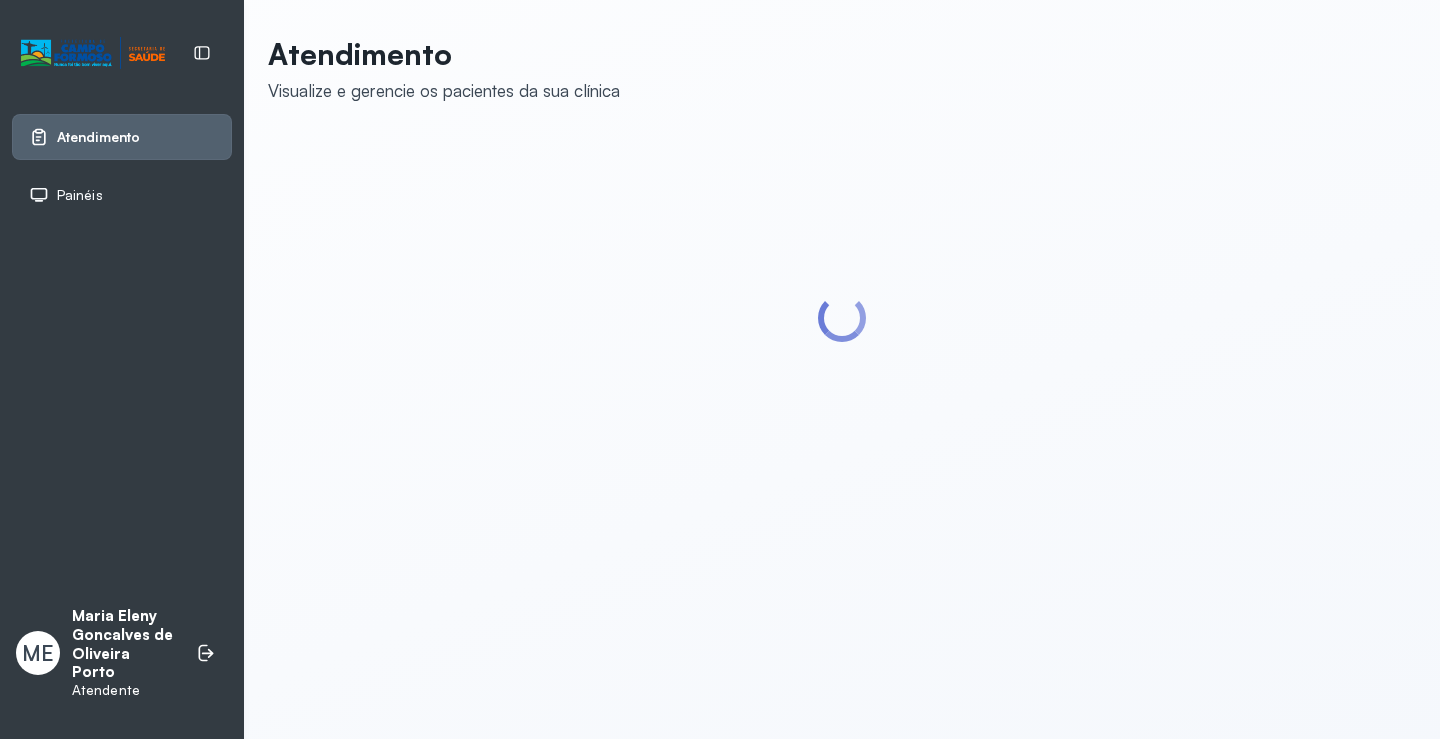 scroll, scrollTop: 0, scrollLeft: 0, axis: both 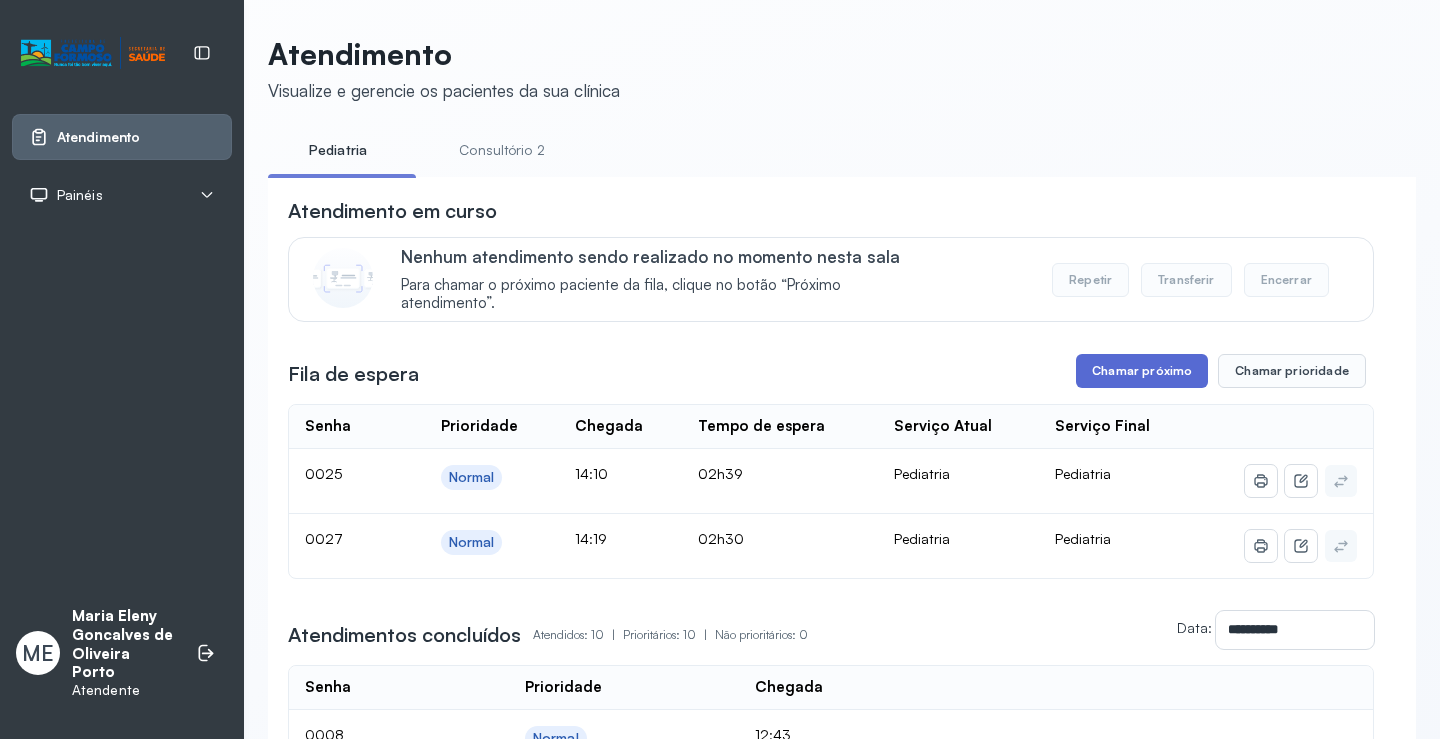 click on "Chamar próximo" at bounding box center (1142, 371) 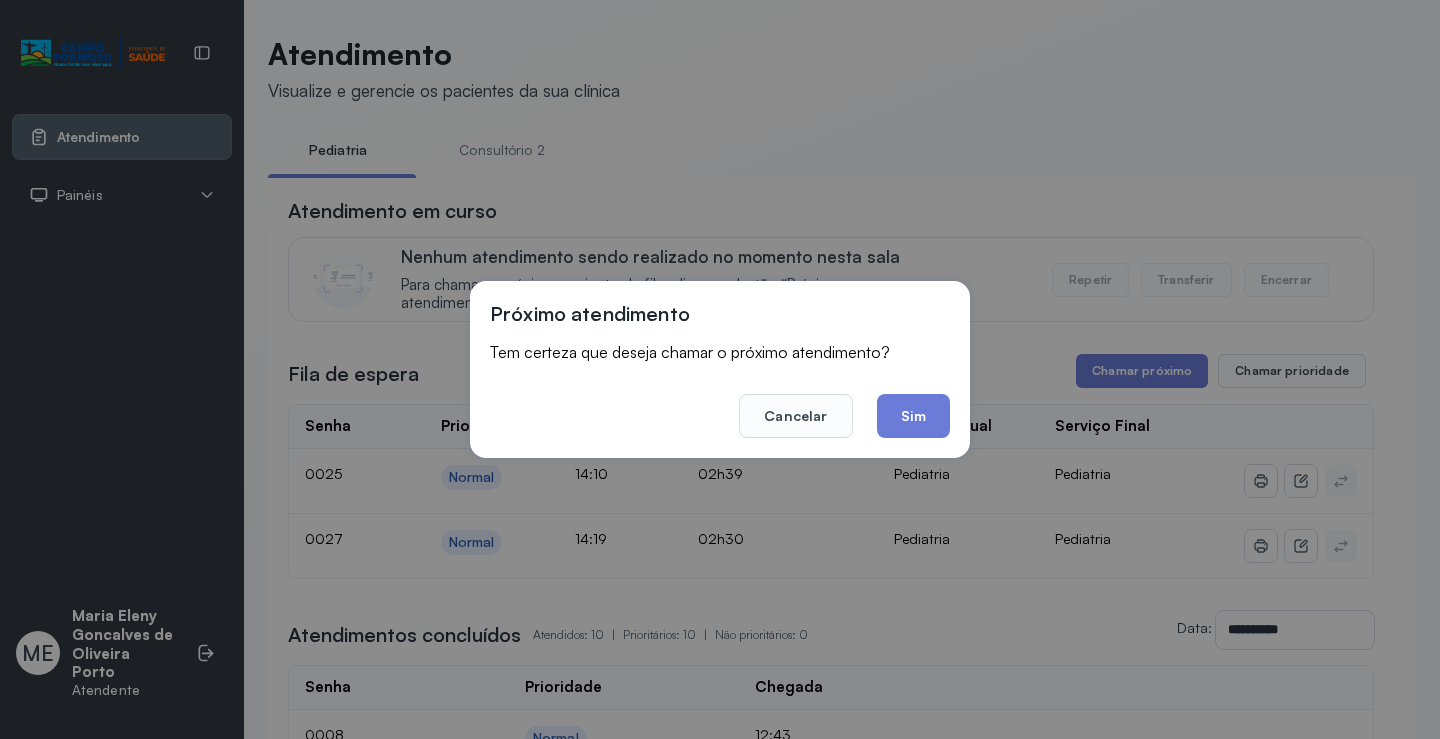 drag, startPoint x: 904, startPoint y: 395, endPoint x: 890, endPoint y: 406, distance: 17.804493 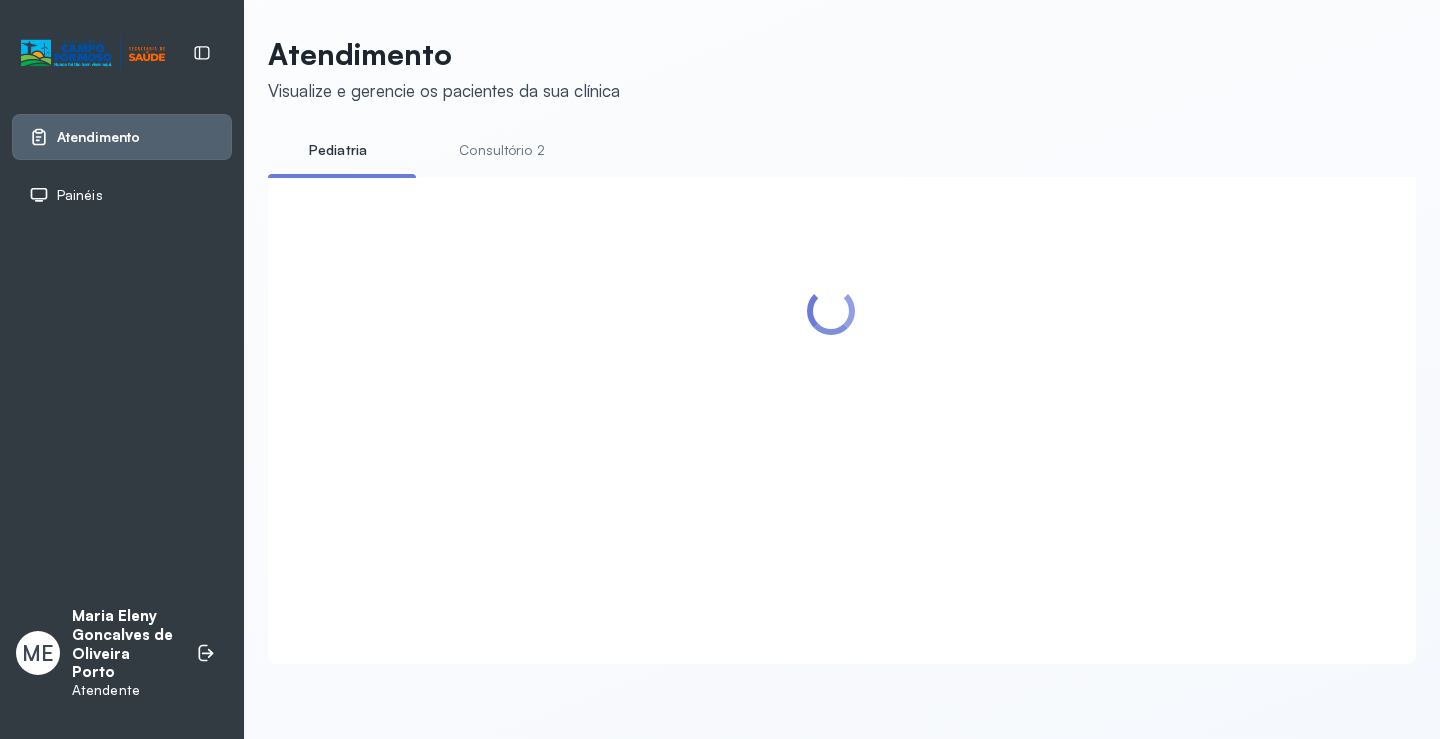 scroll, scrollTop: 0, scrollLeft: 0, axis: both 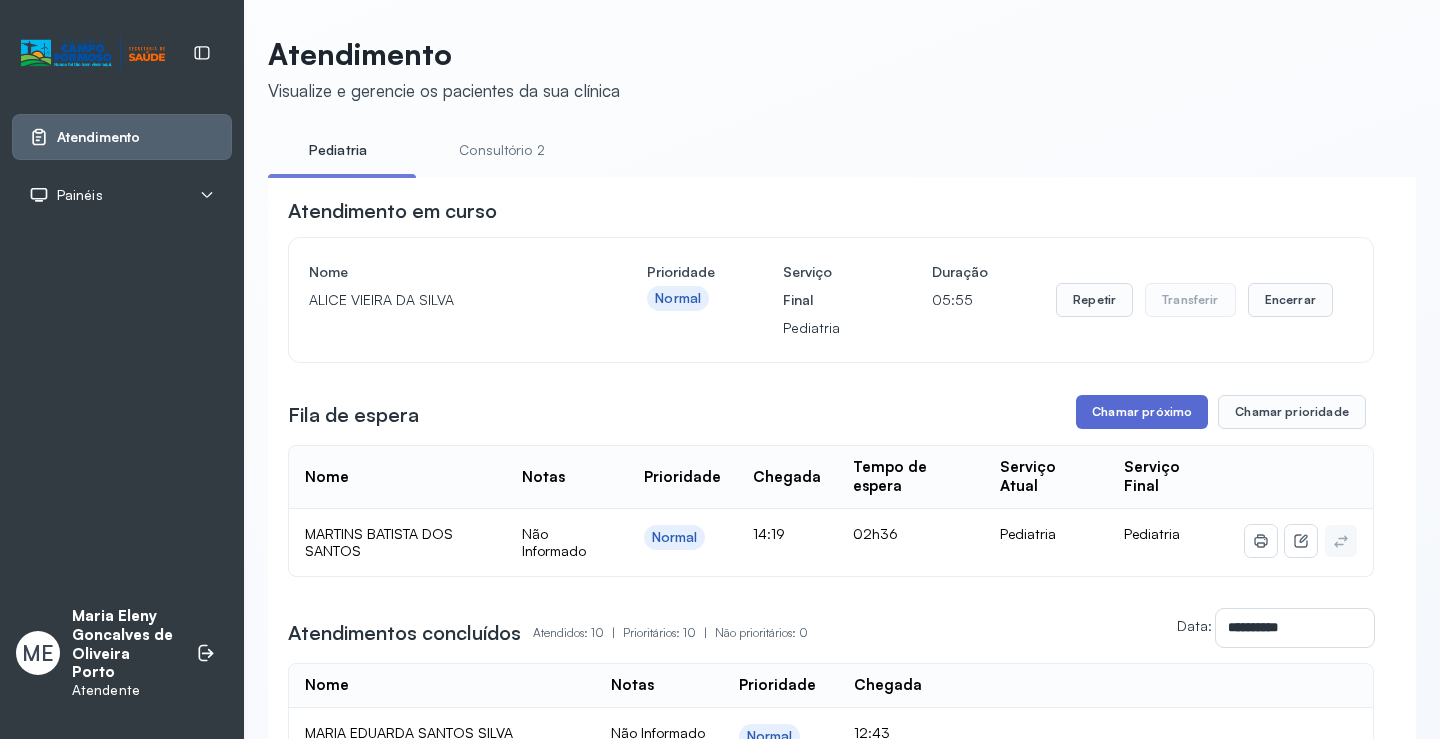 click on "Chamar próximo" at bounding box center (1142, 412) 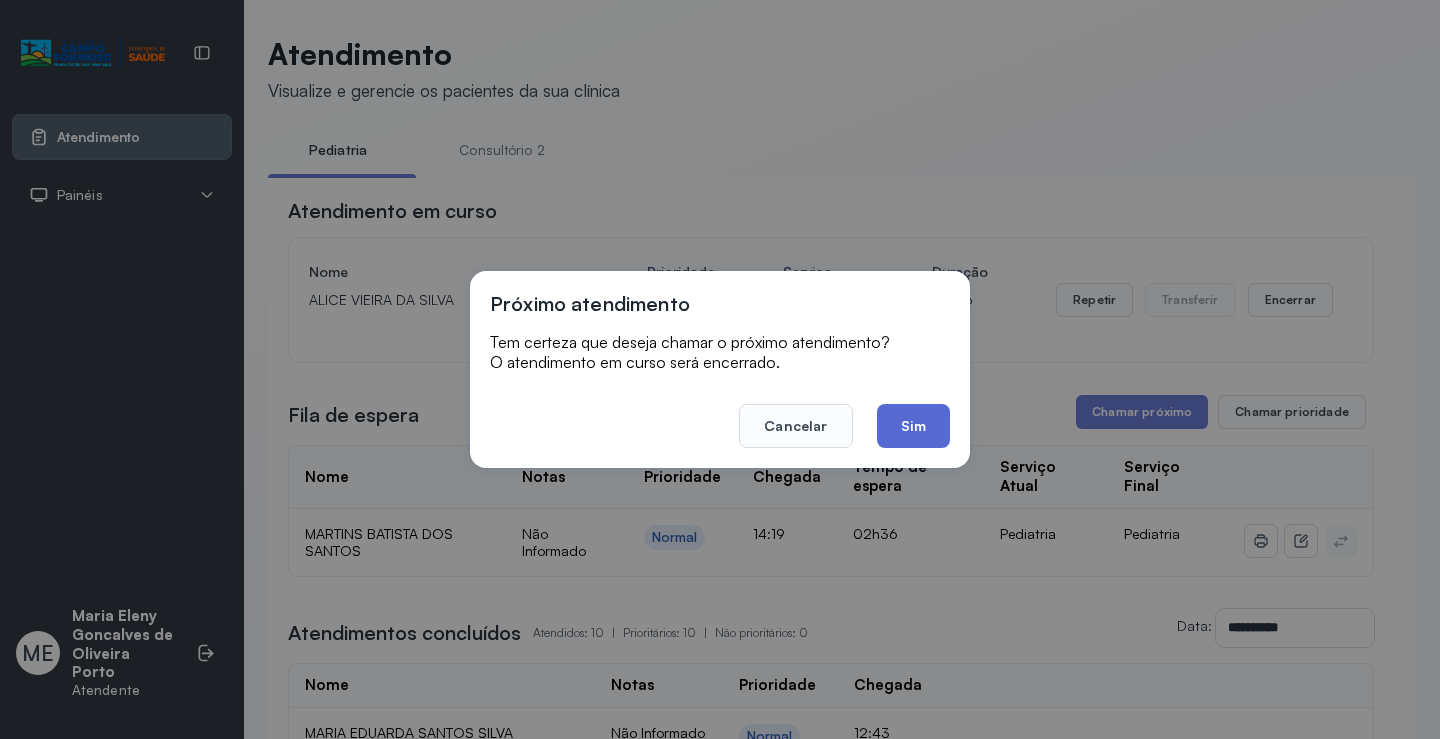 click on "Sim" 